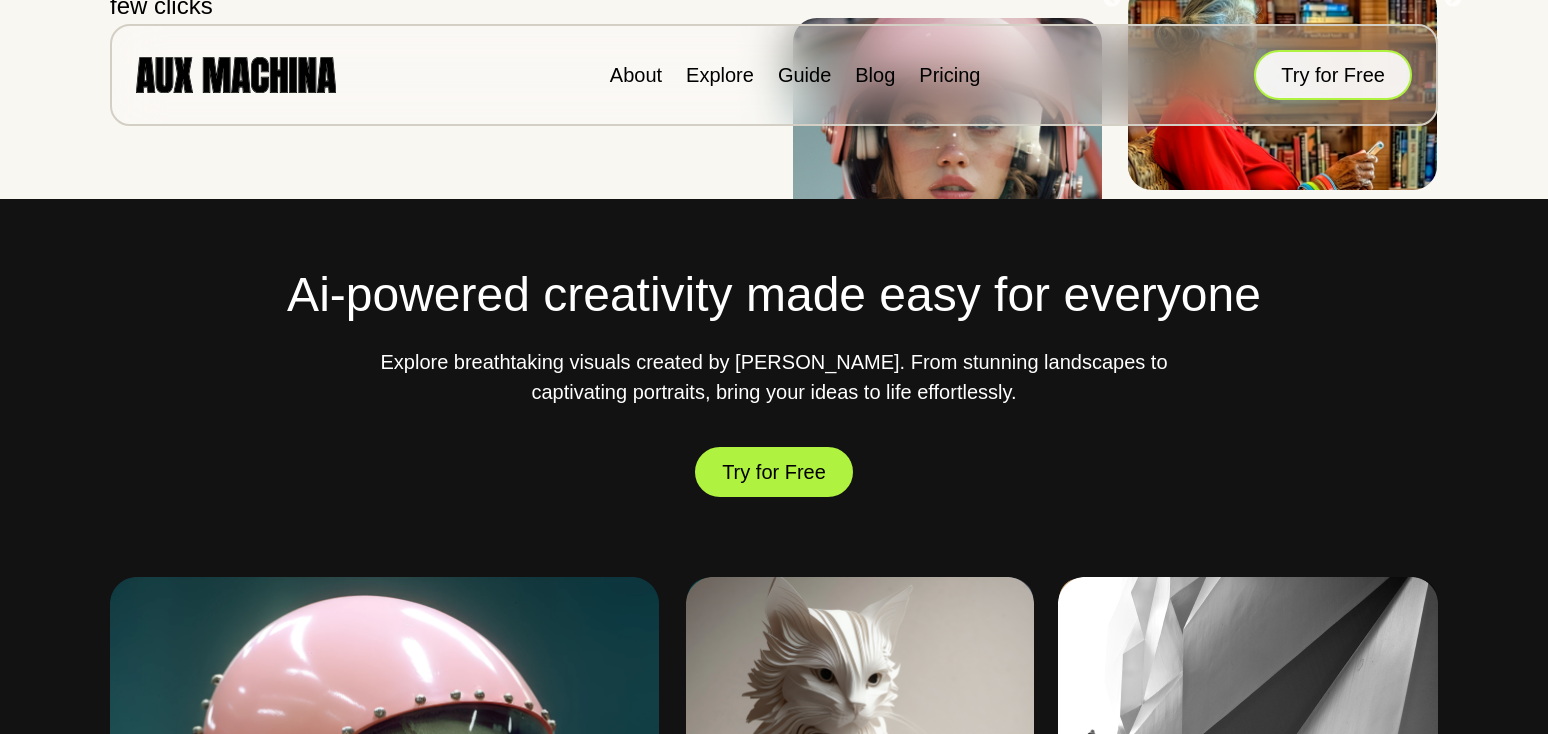 scroll, scrollTop: 478, scrollLeft: 0, axis: vertical 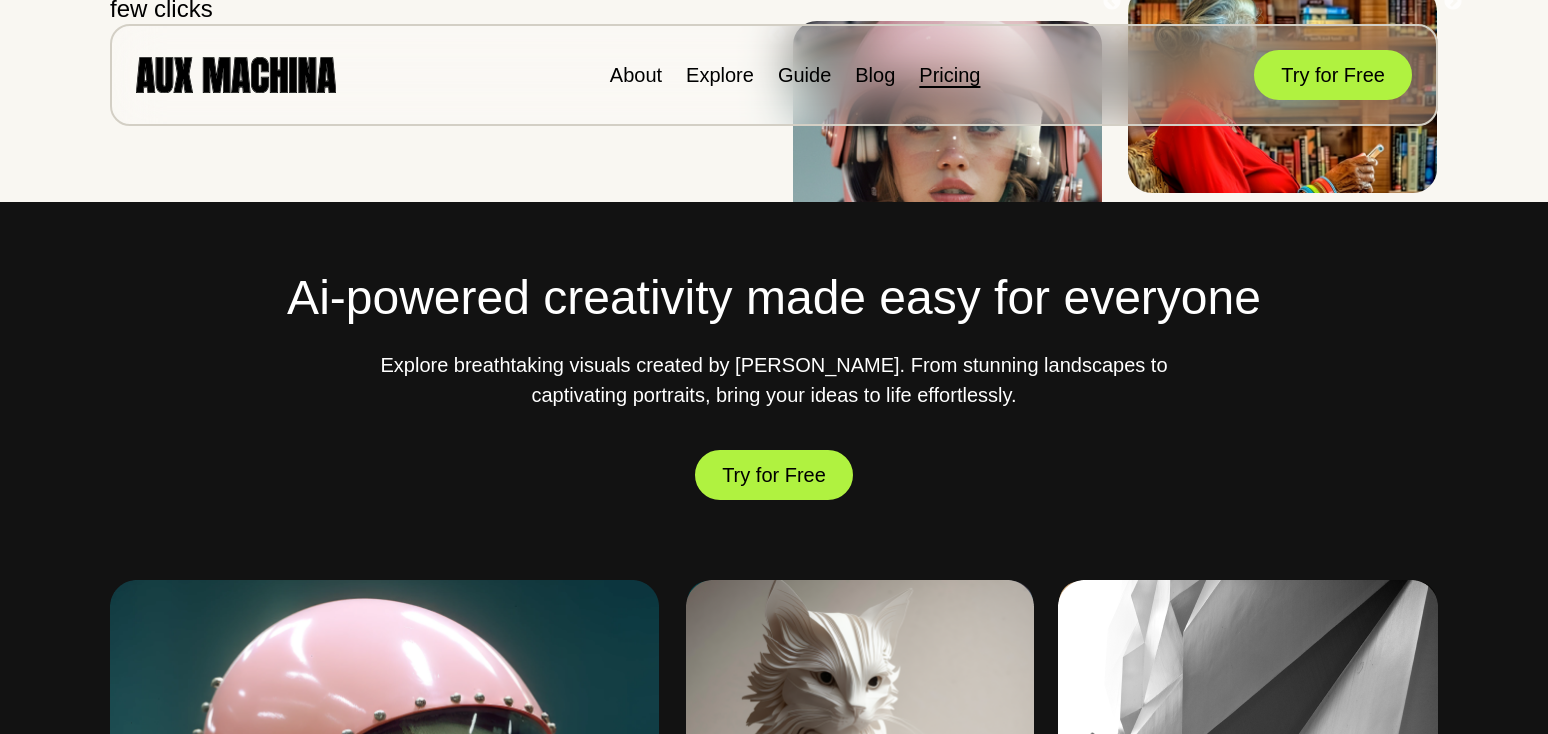 click on "Pricing" at bounding box center (949, 75) 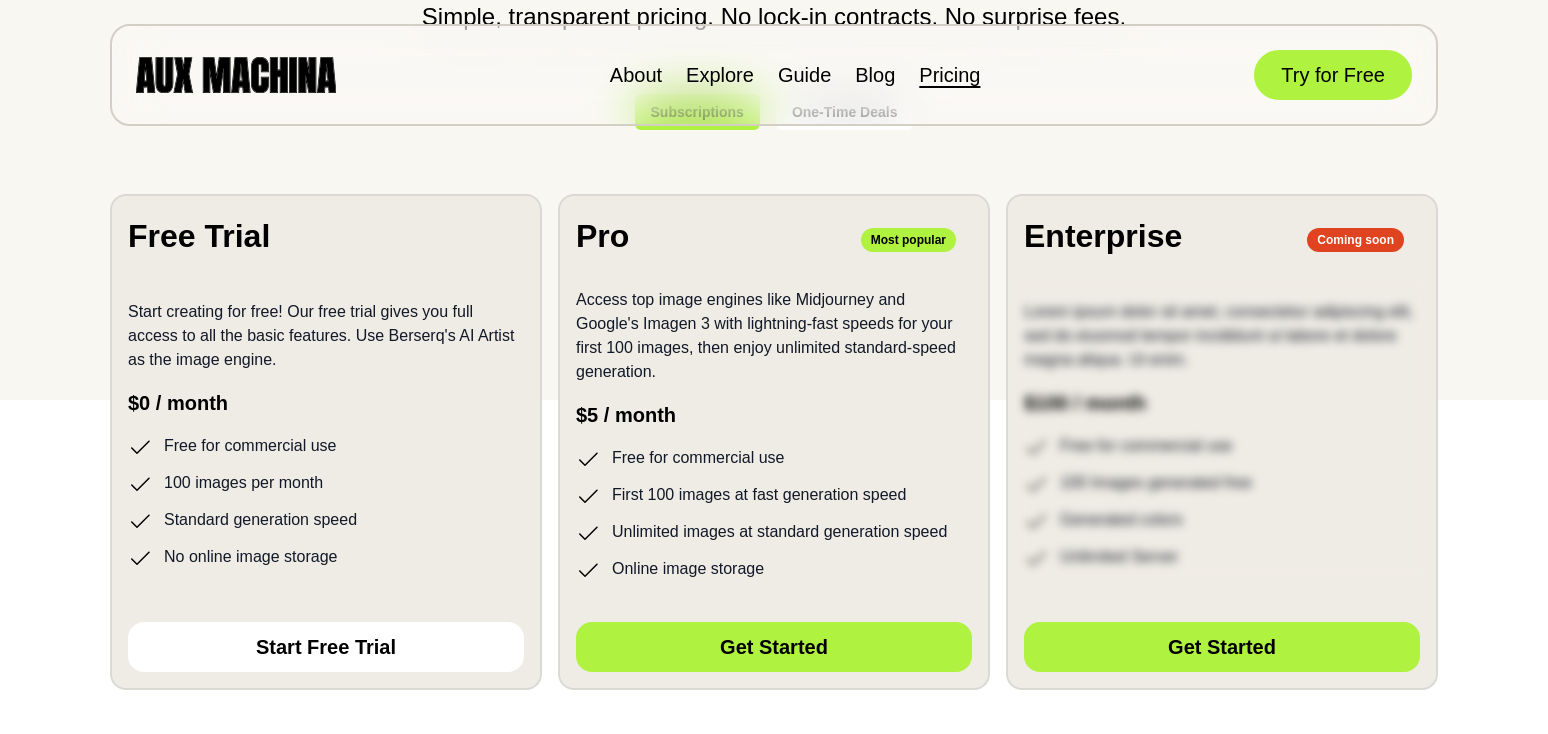 scroll, scrollTop: 338, scrollLeft: 0, axis: vertical 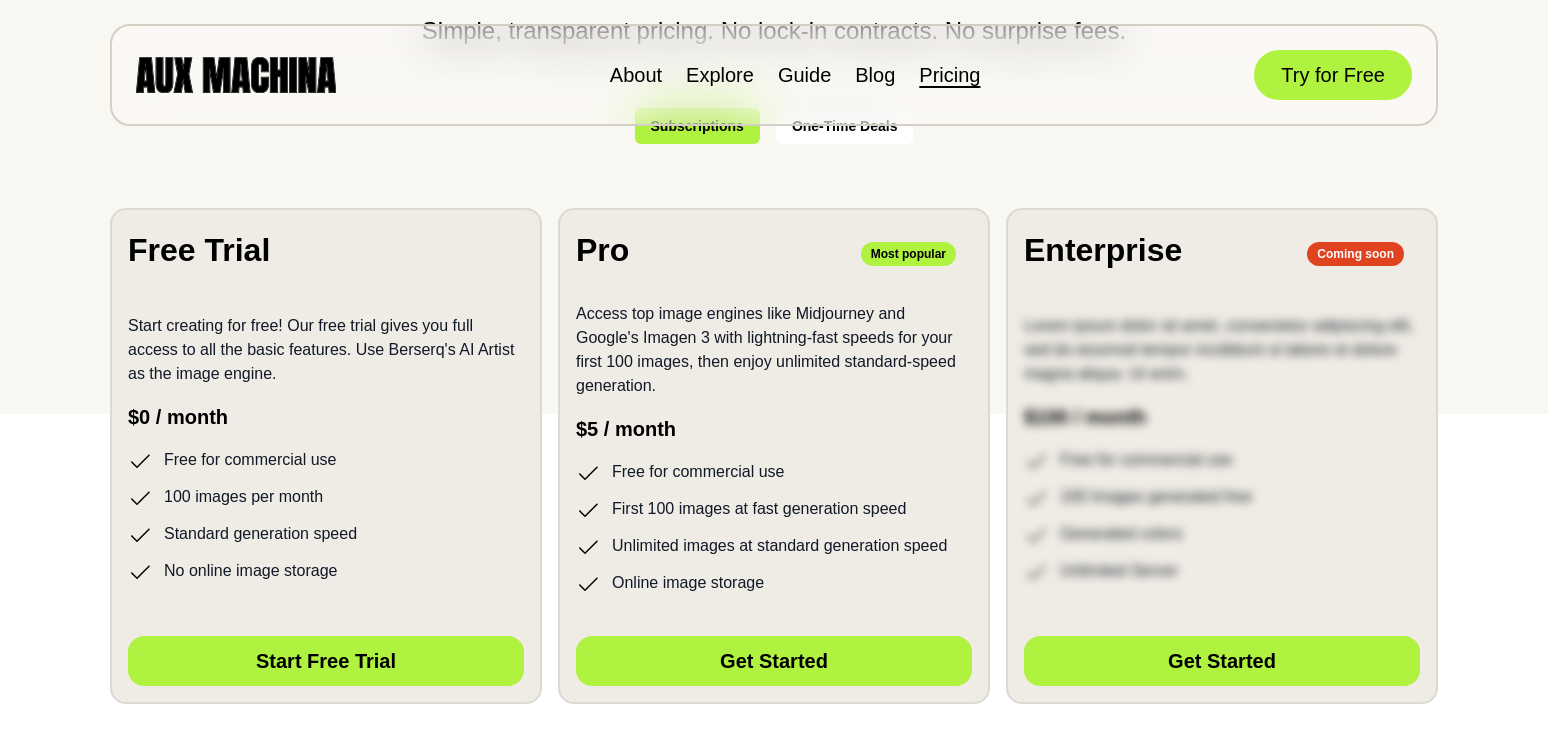 click on "Start Free Trial" at bounding box center [326, 661] 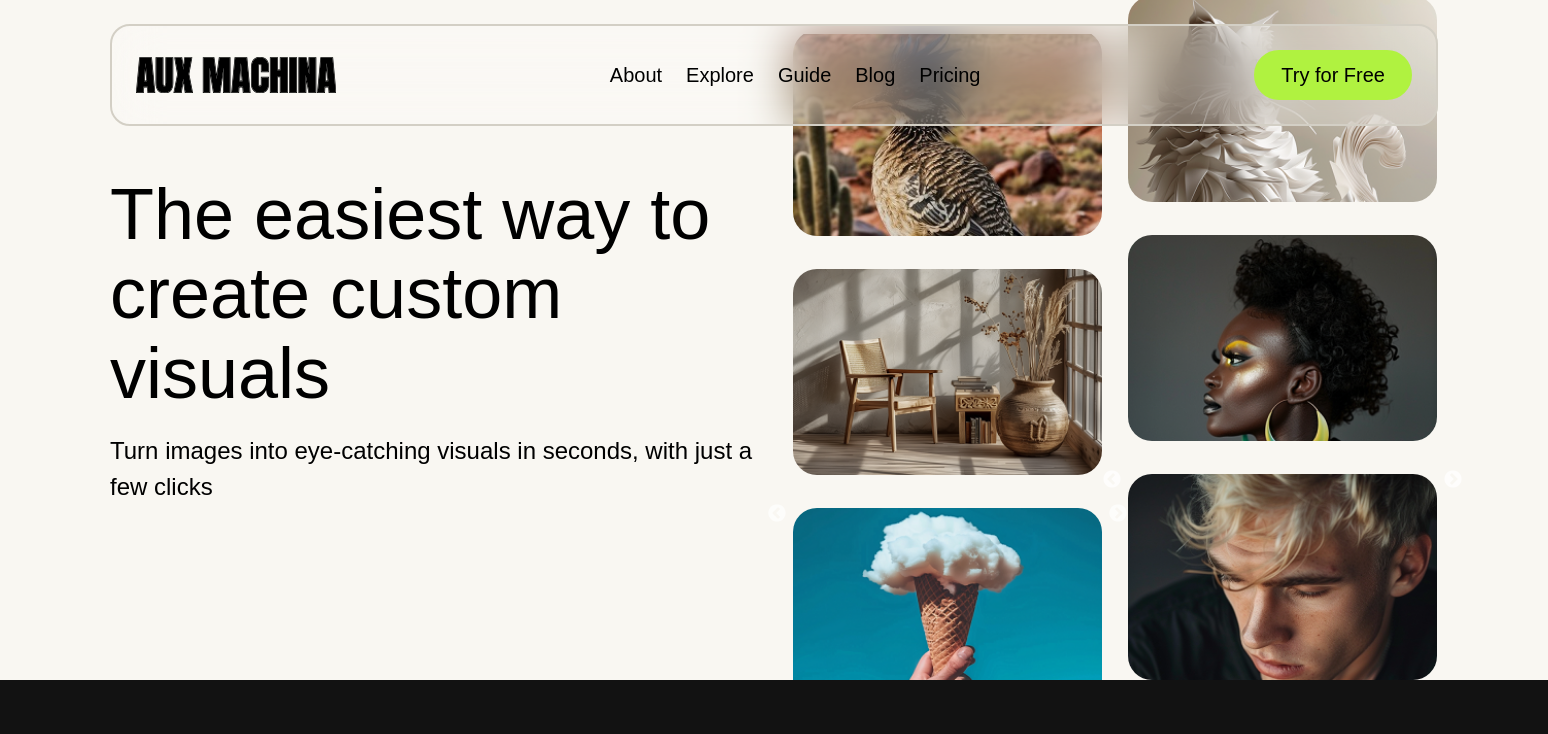 scroll, scrollTop: 0, scrollLeft: 0, axis: both 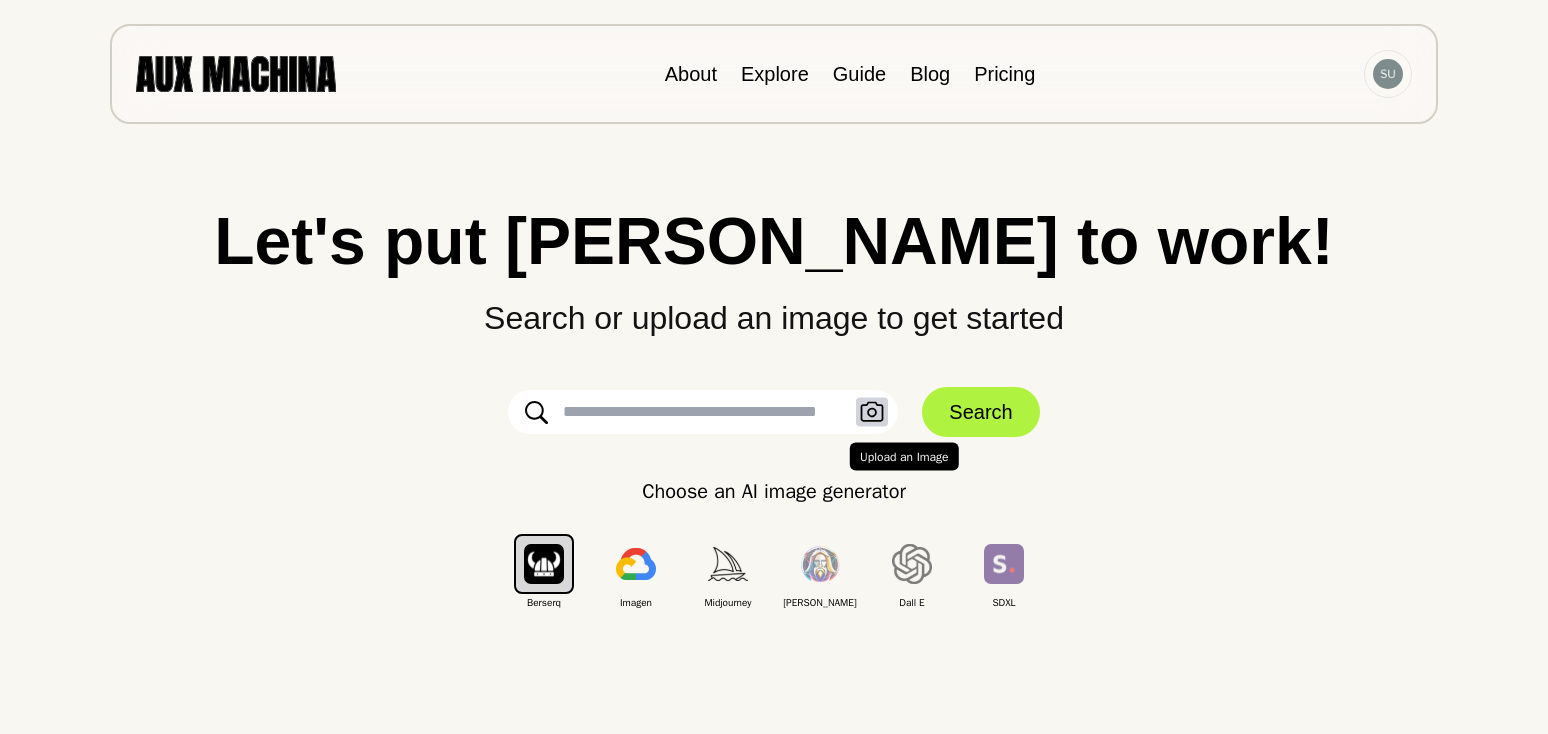 click 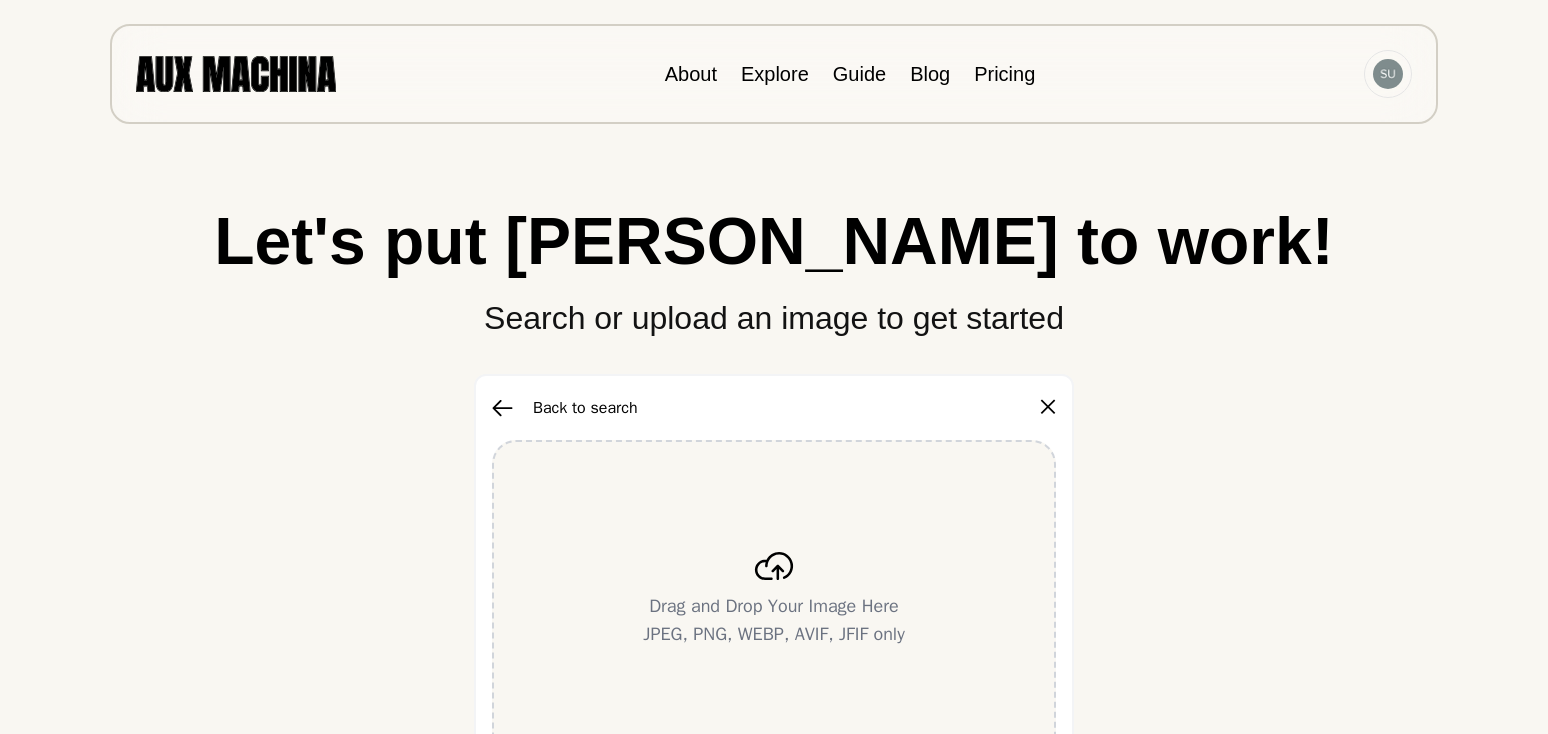 click 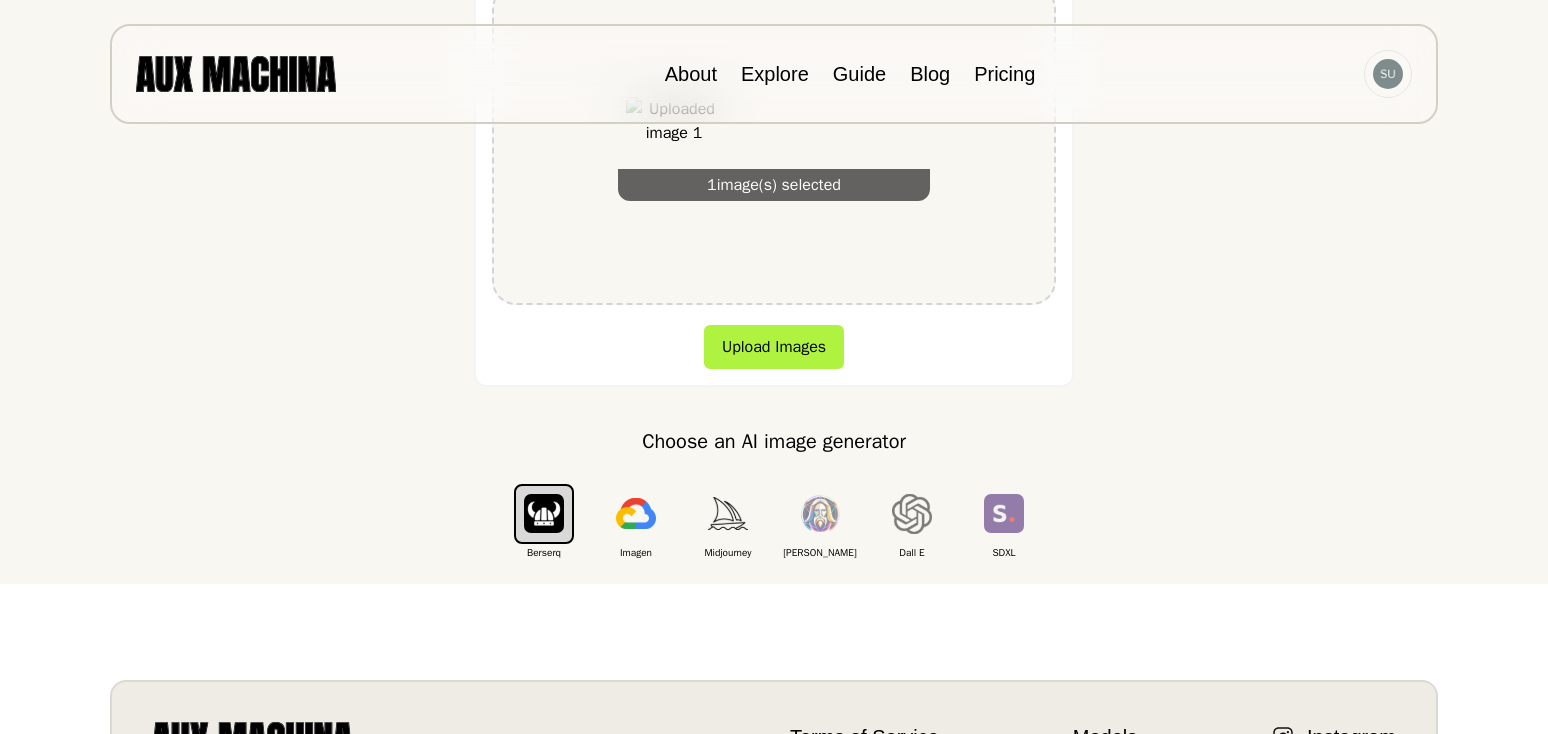 scroll, scrollTop: 457, scrollLeft: 0, axis: vertical 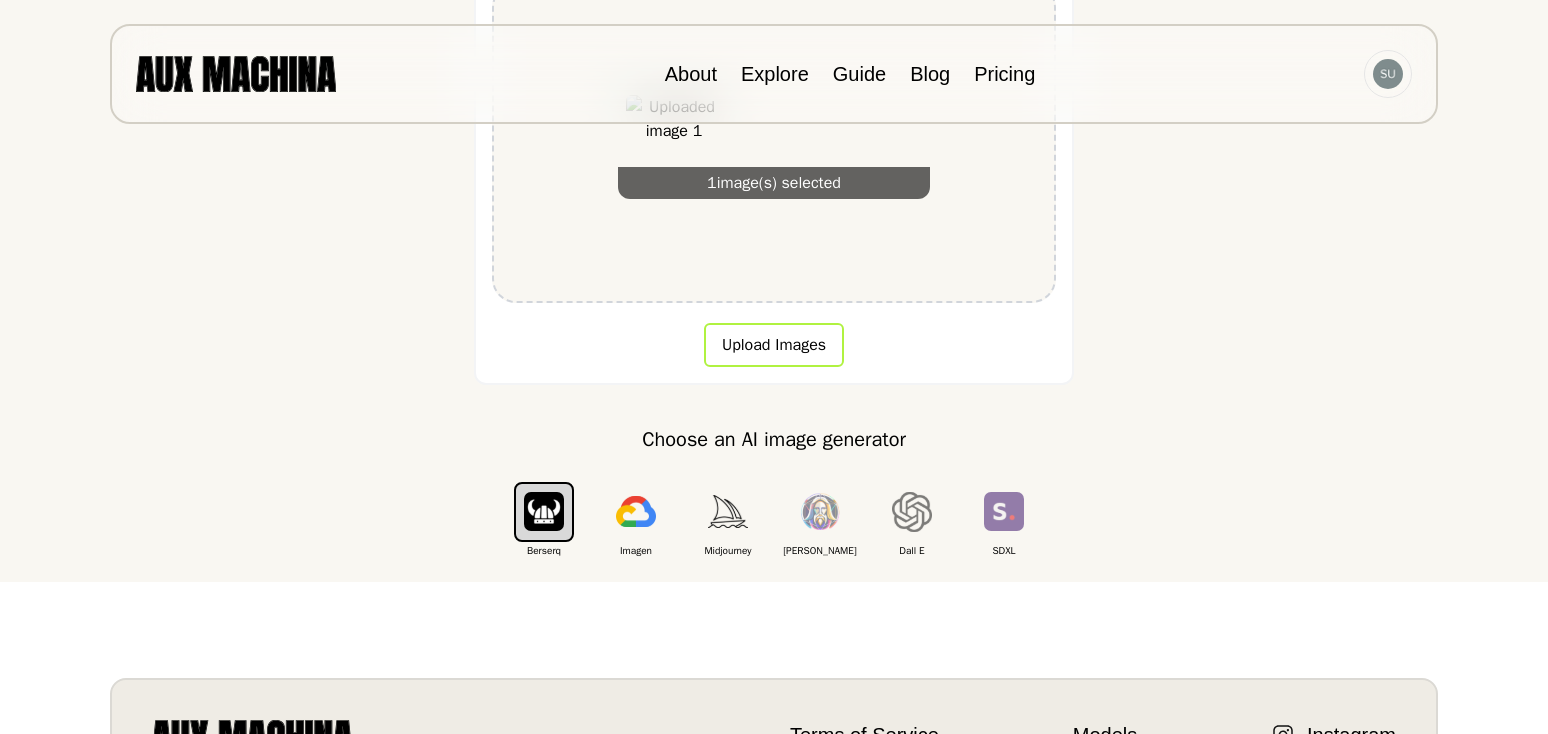 click on "Upload Images" at bounding box center [774, 345] 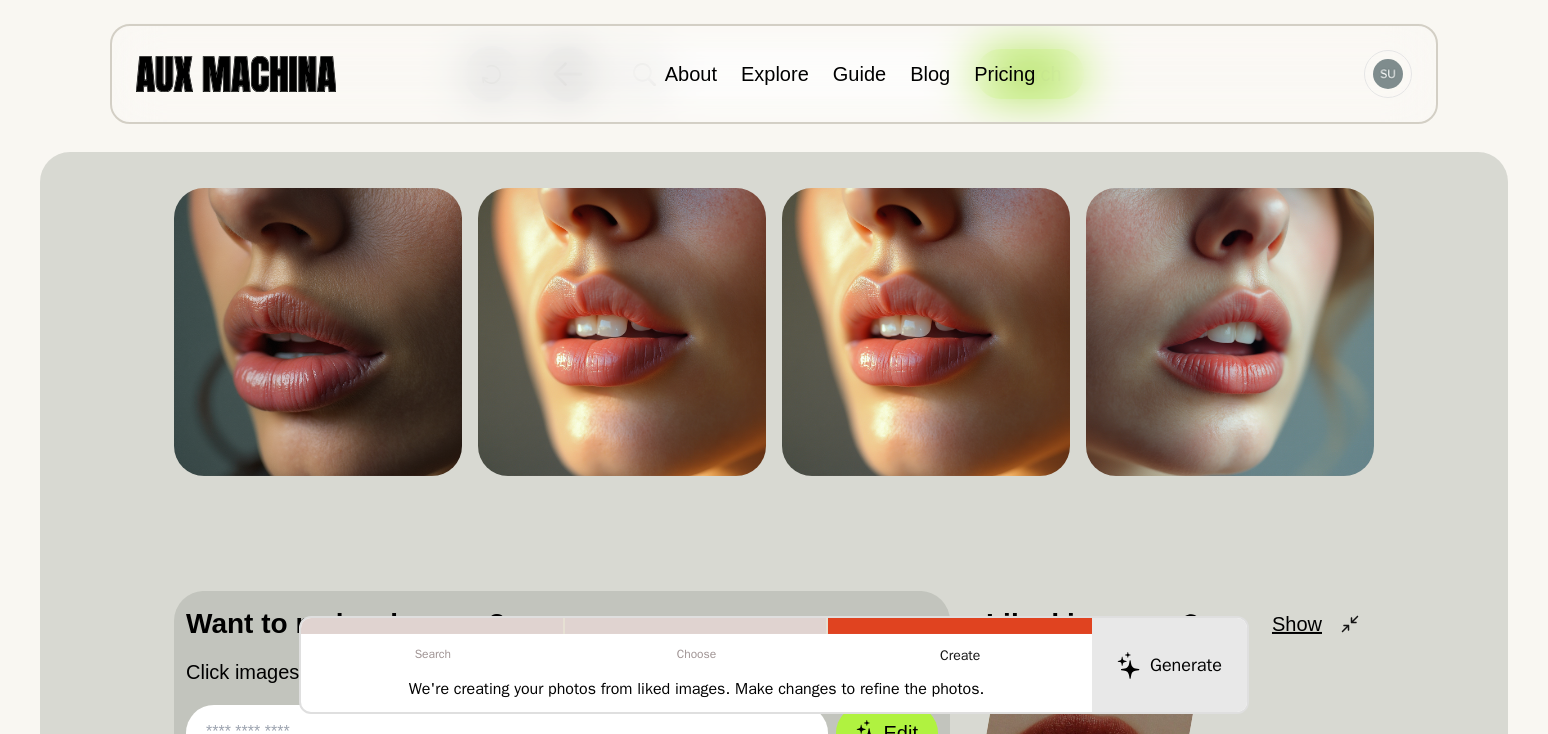 scroll, scrollTop: 120, scrollLeft: 0, axis: vertical 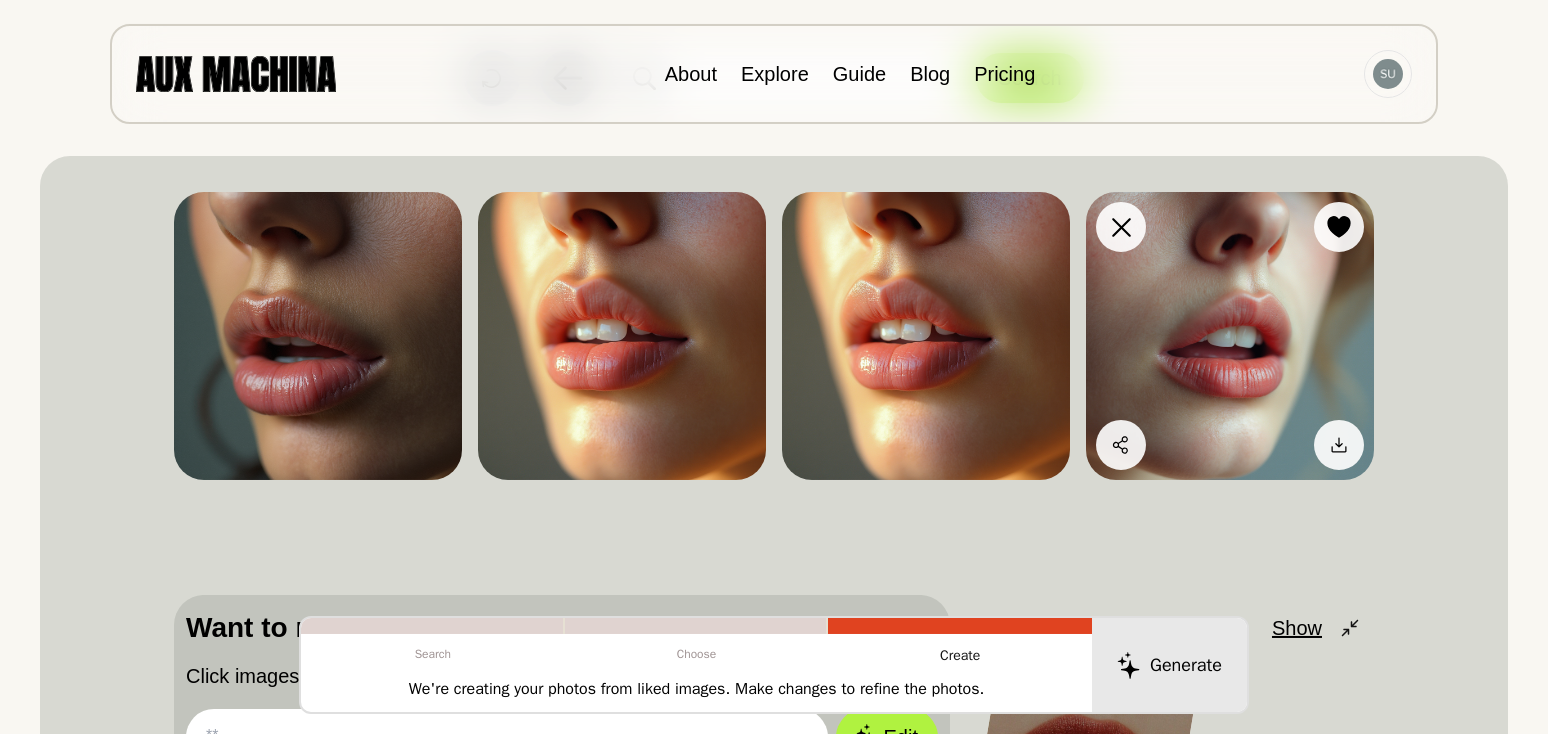 click at bounding box center [1230, 336] 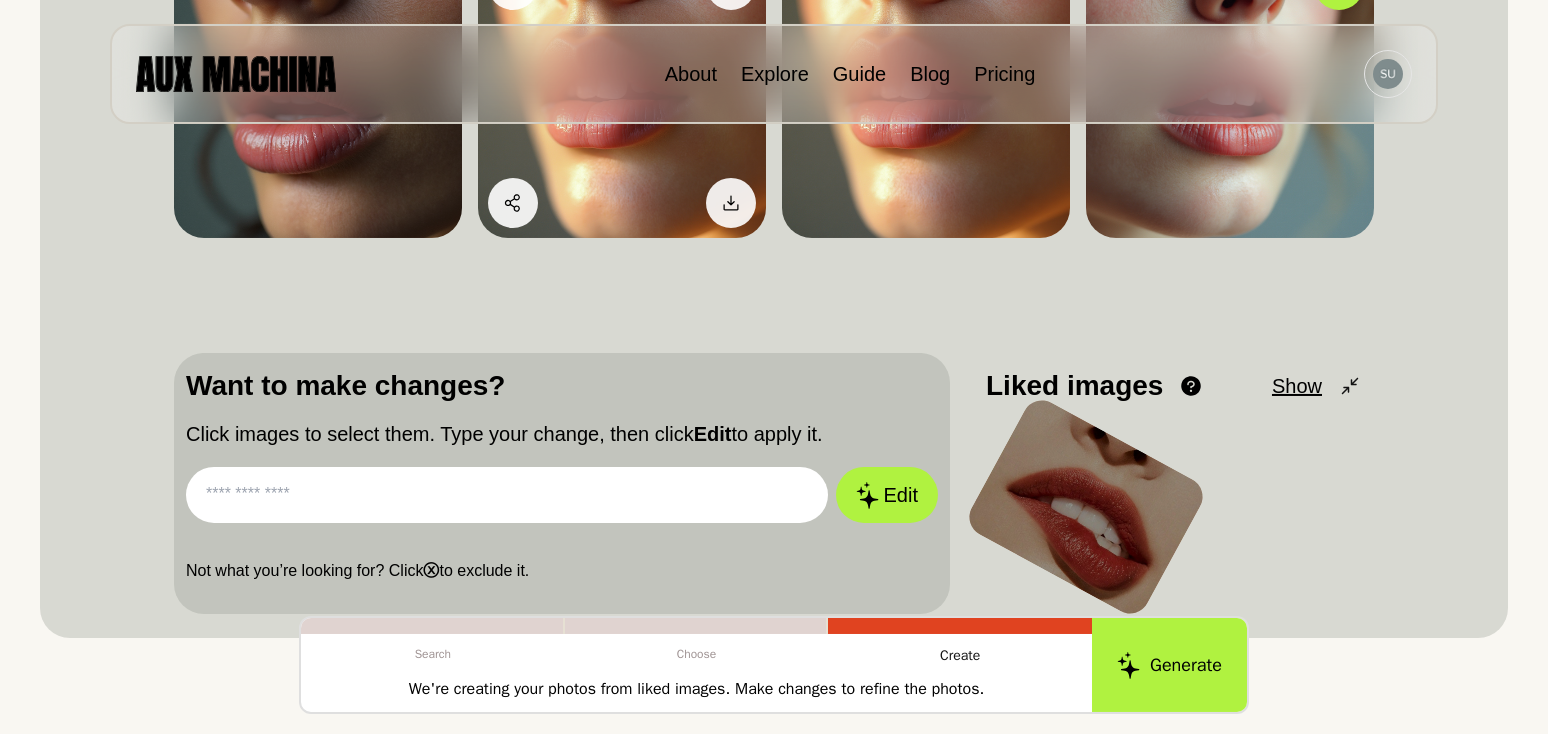 scroll, scrollTop: 367, scrollLeft: 0, axis: vertical 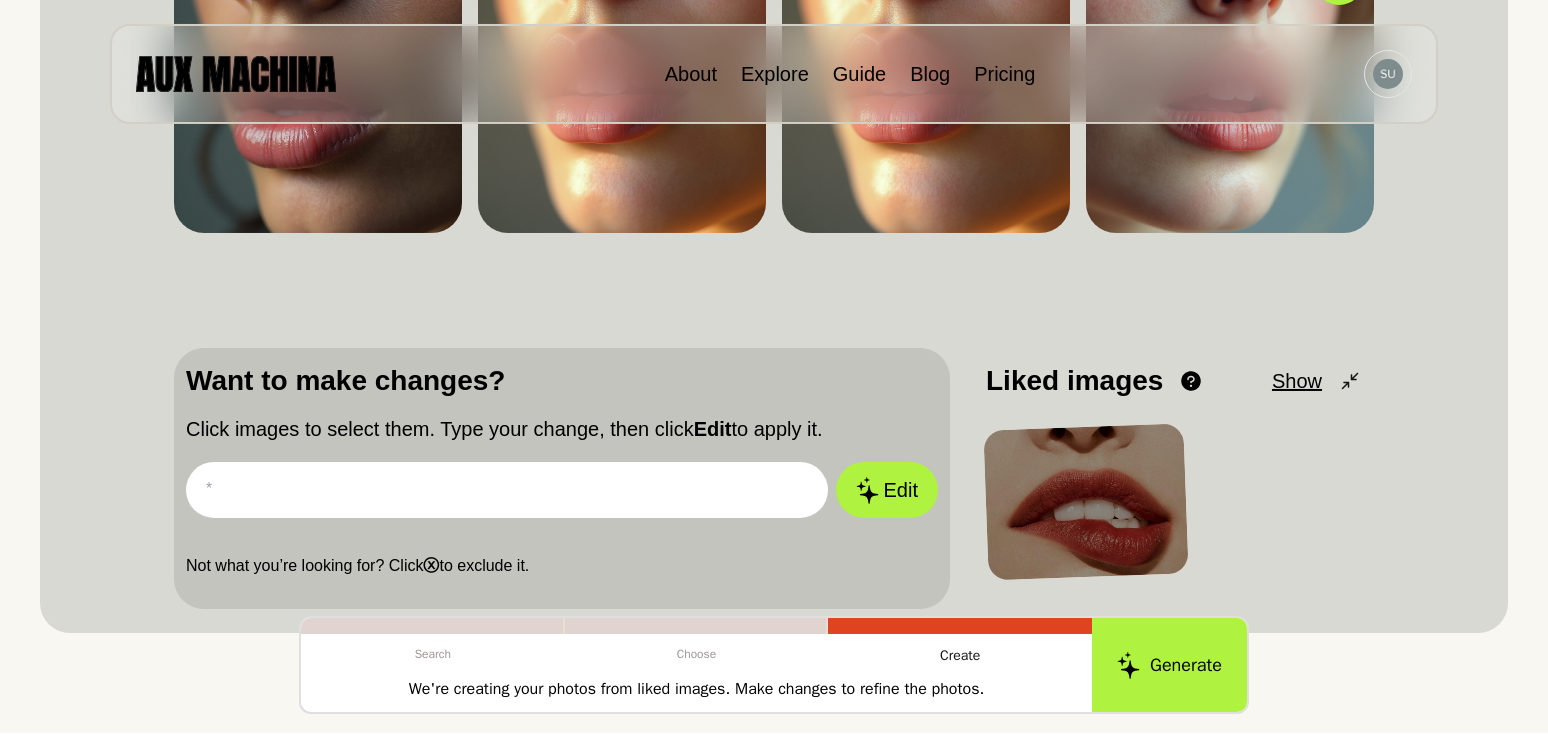 click at bounding box center (507, 490) 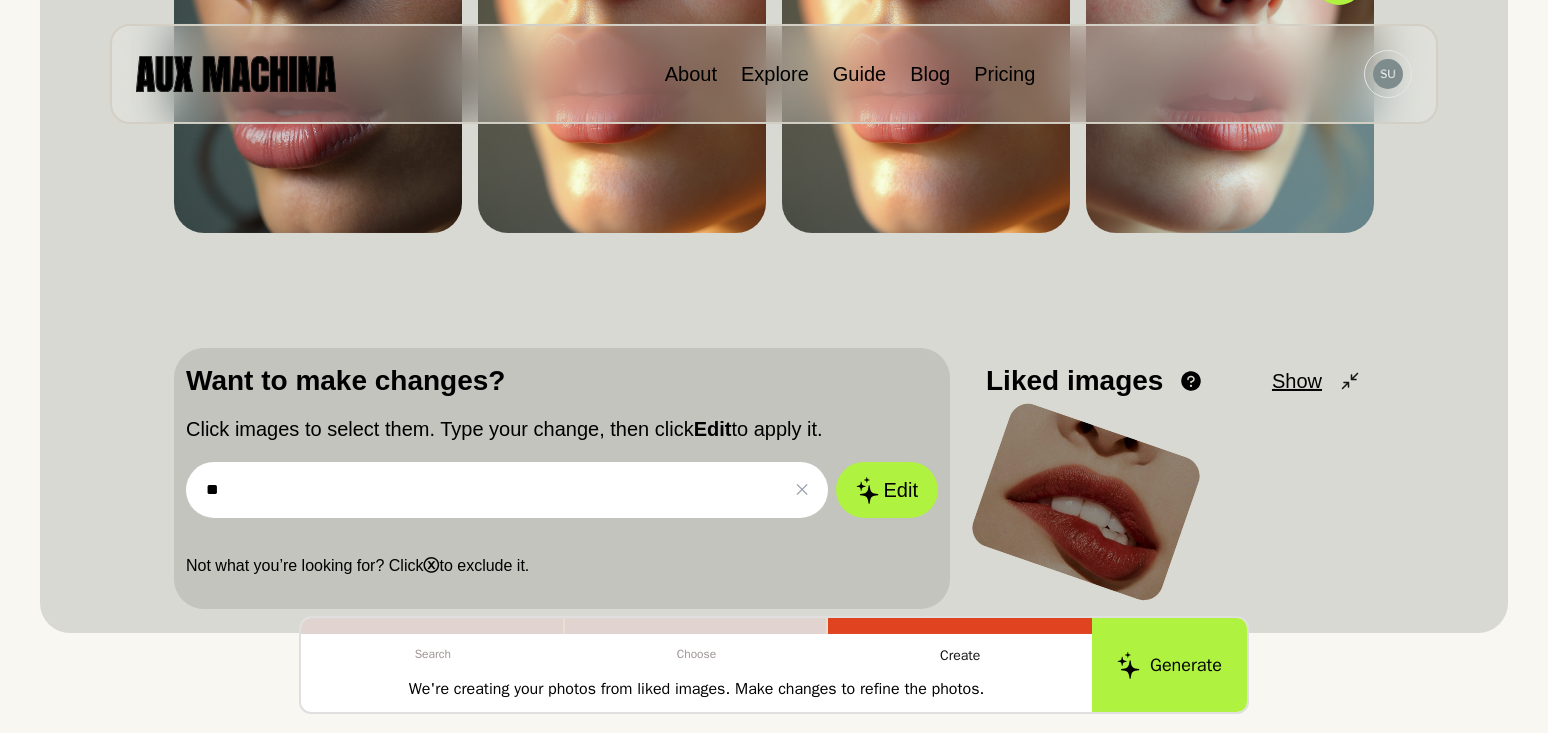 type on "*" 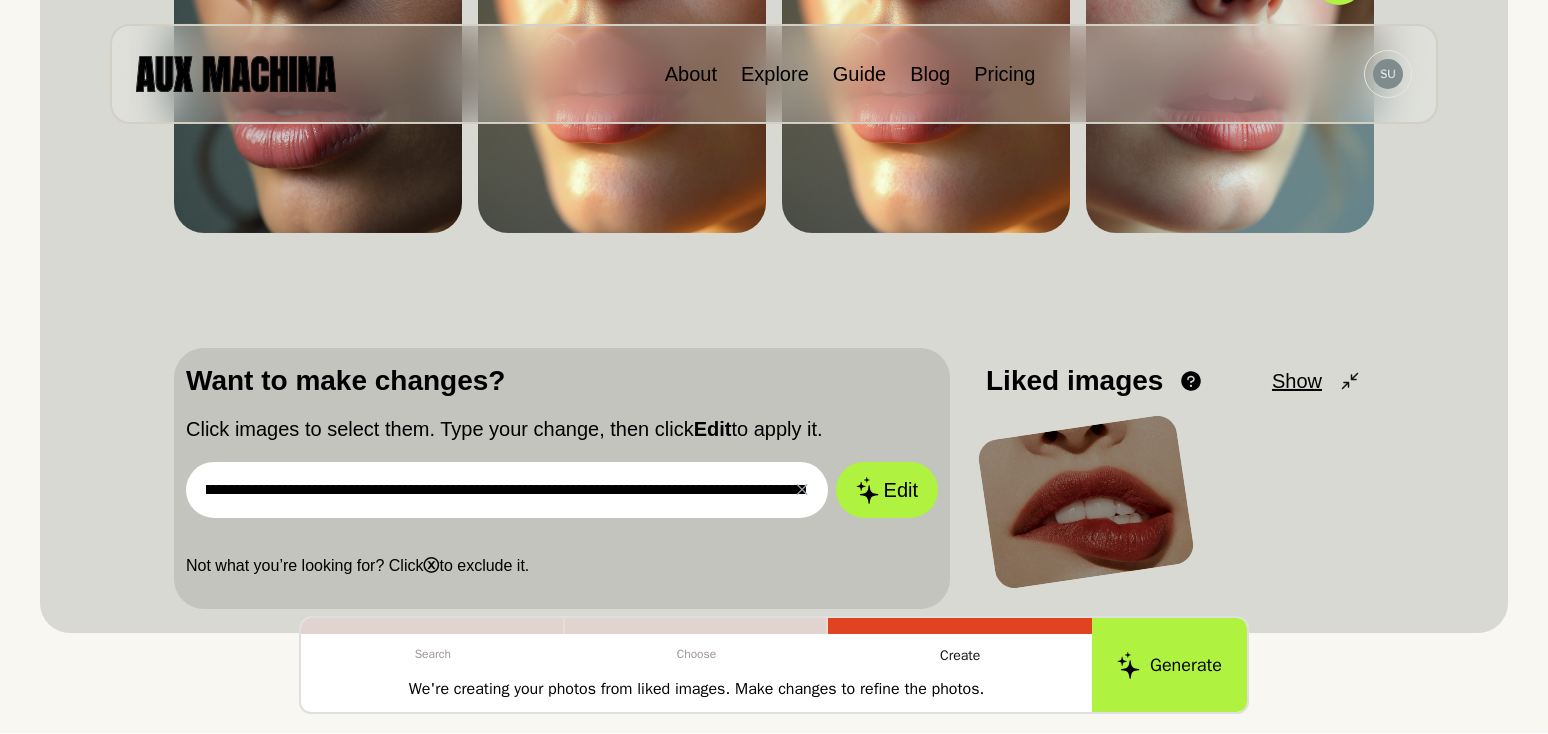 scroll, scrollTop: 0, scrollLeft: 237, axis: horizontal 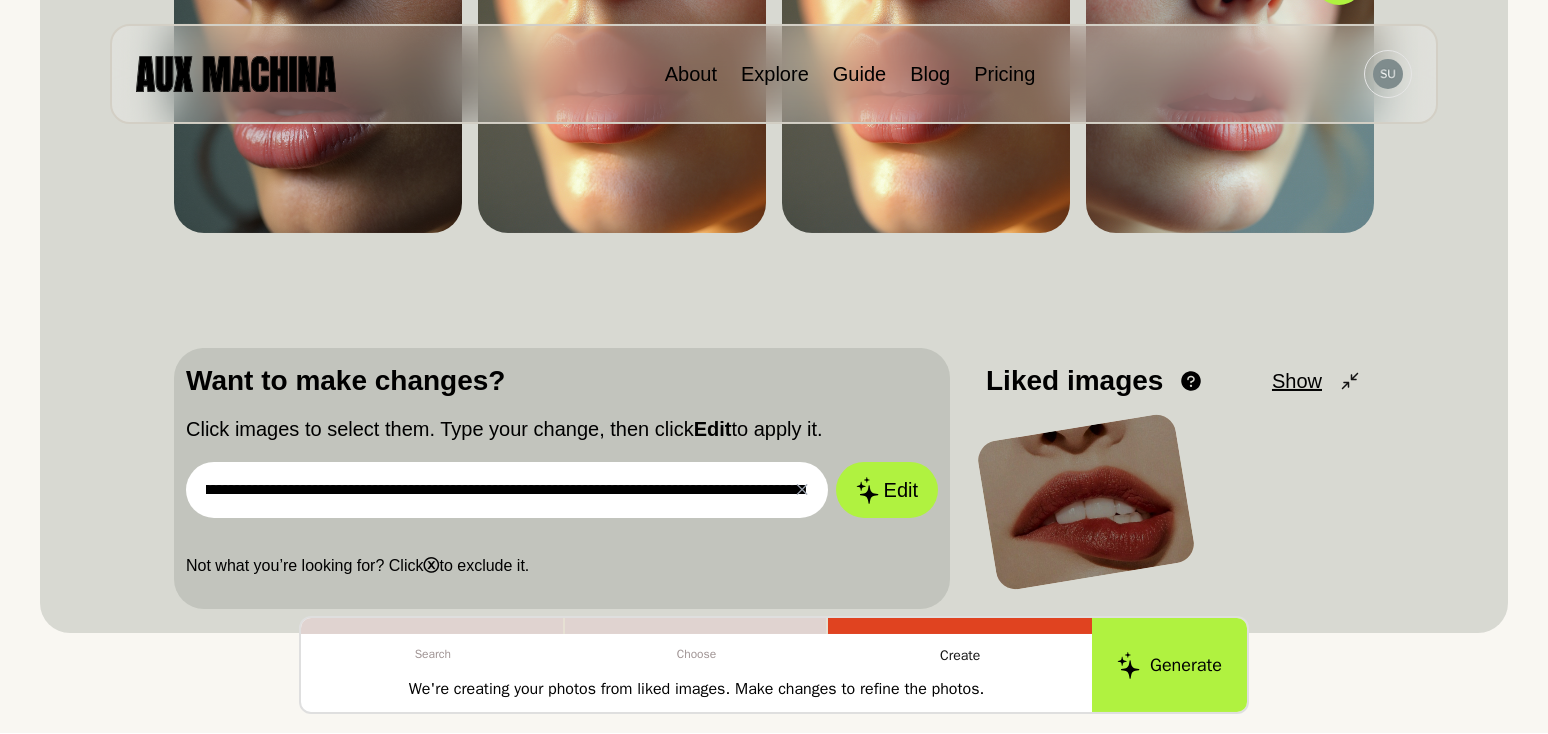 click on "Edit" at bounding box center (887, 490) 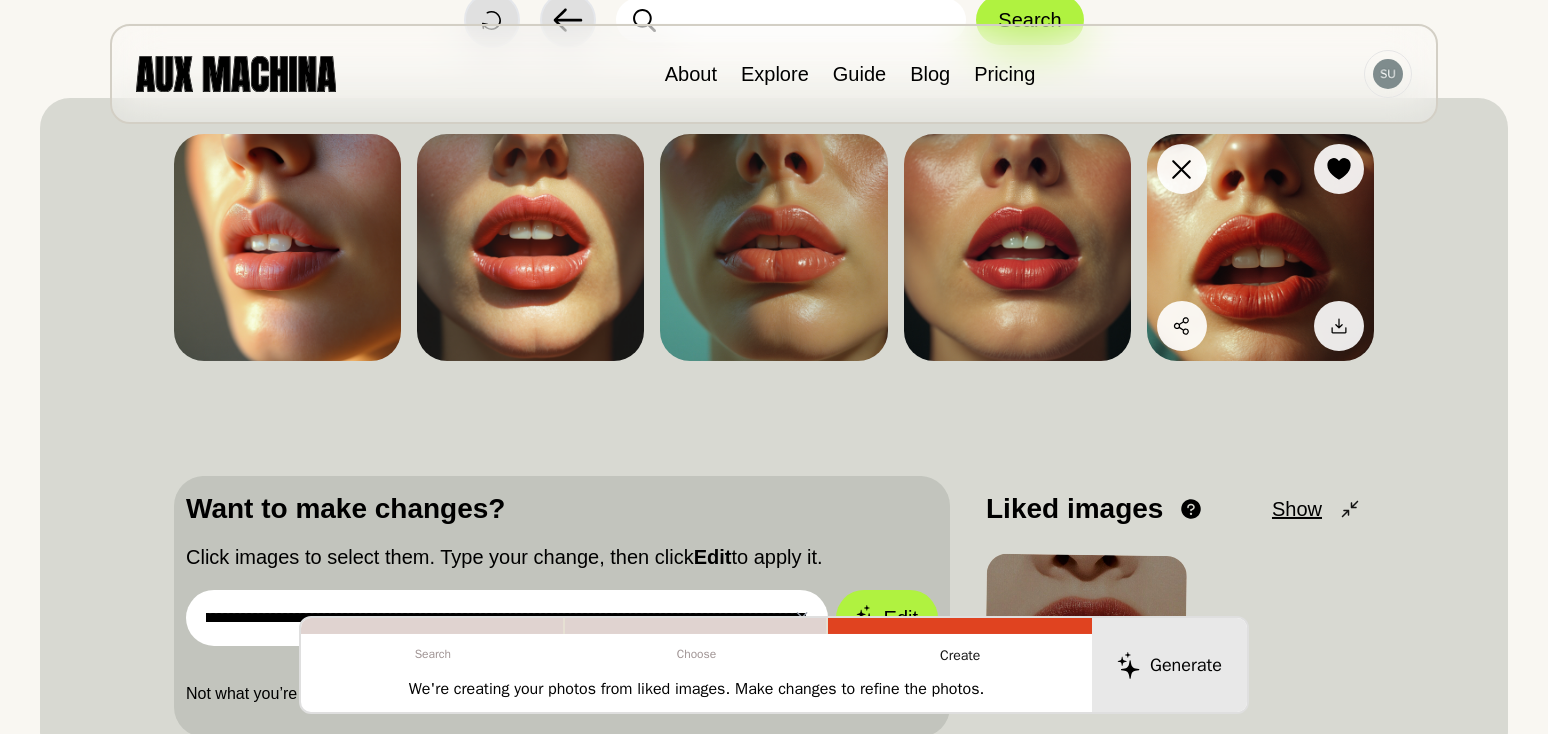 scroll, scrollTop: 20, scrollLeft: 0, axis: vertical 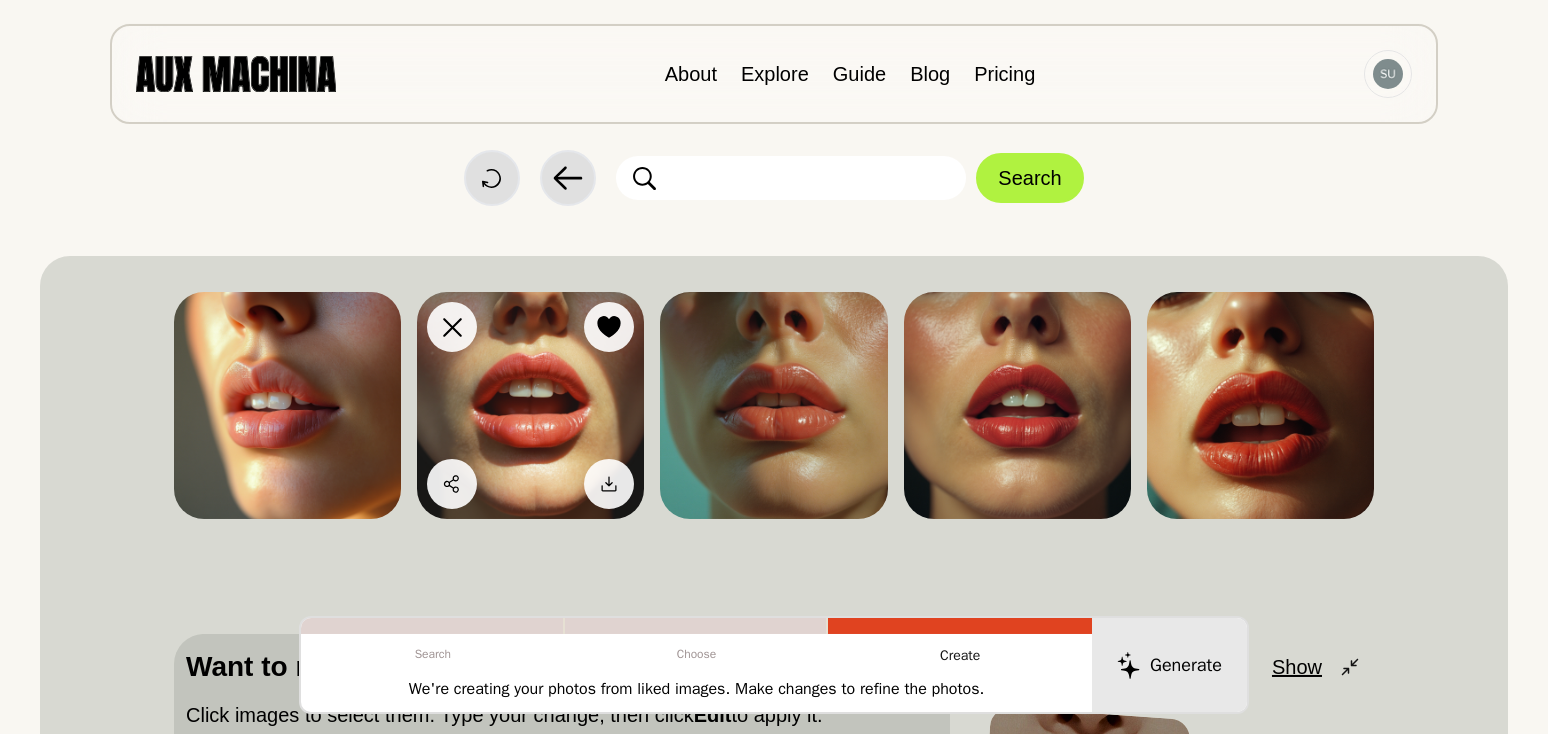 click at bounding box center [530, 405] 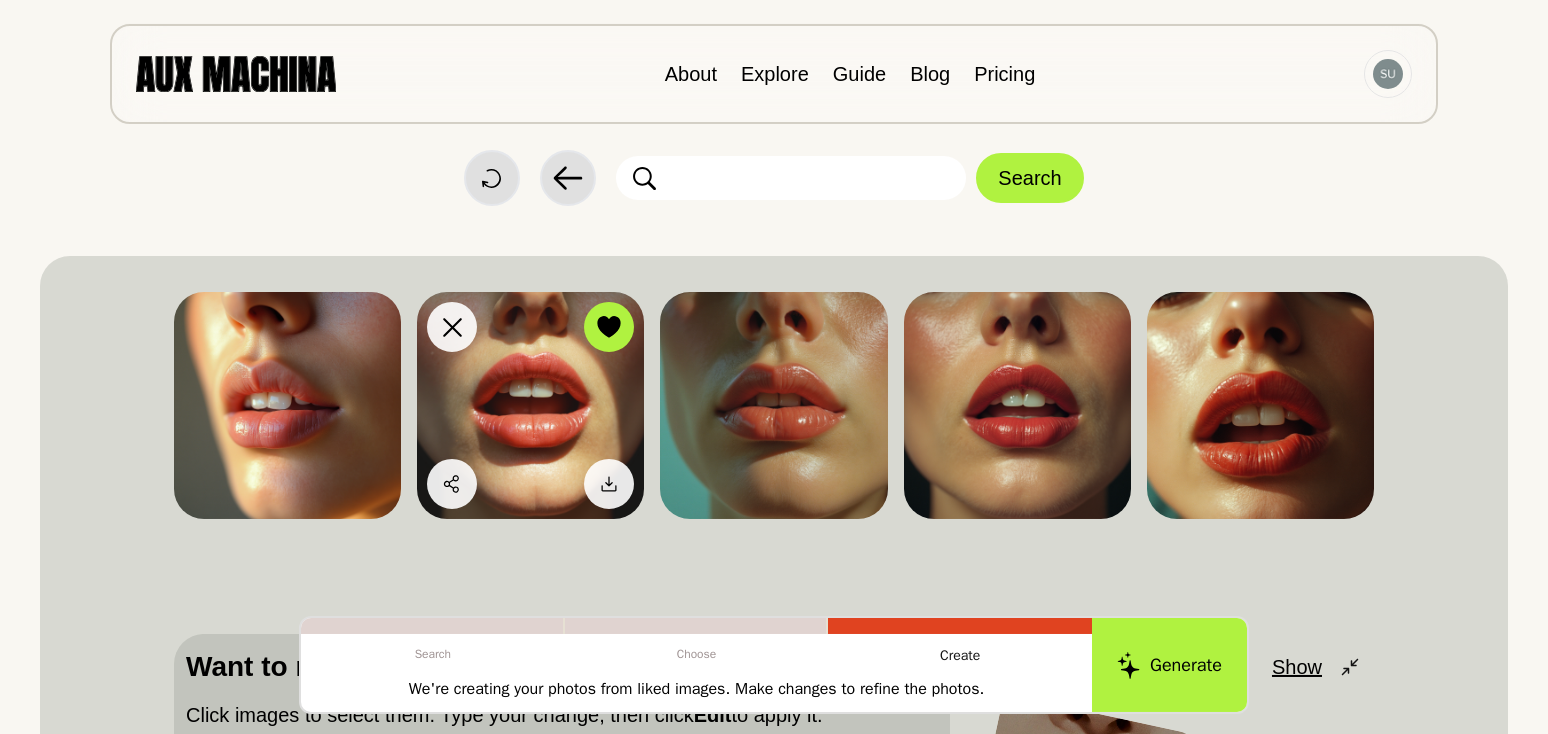 click at bounding box center (530, 405) 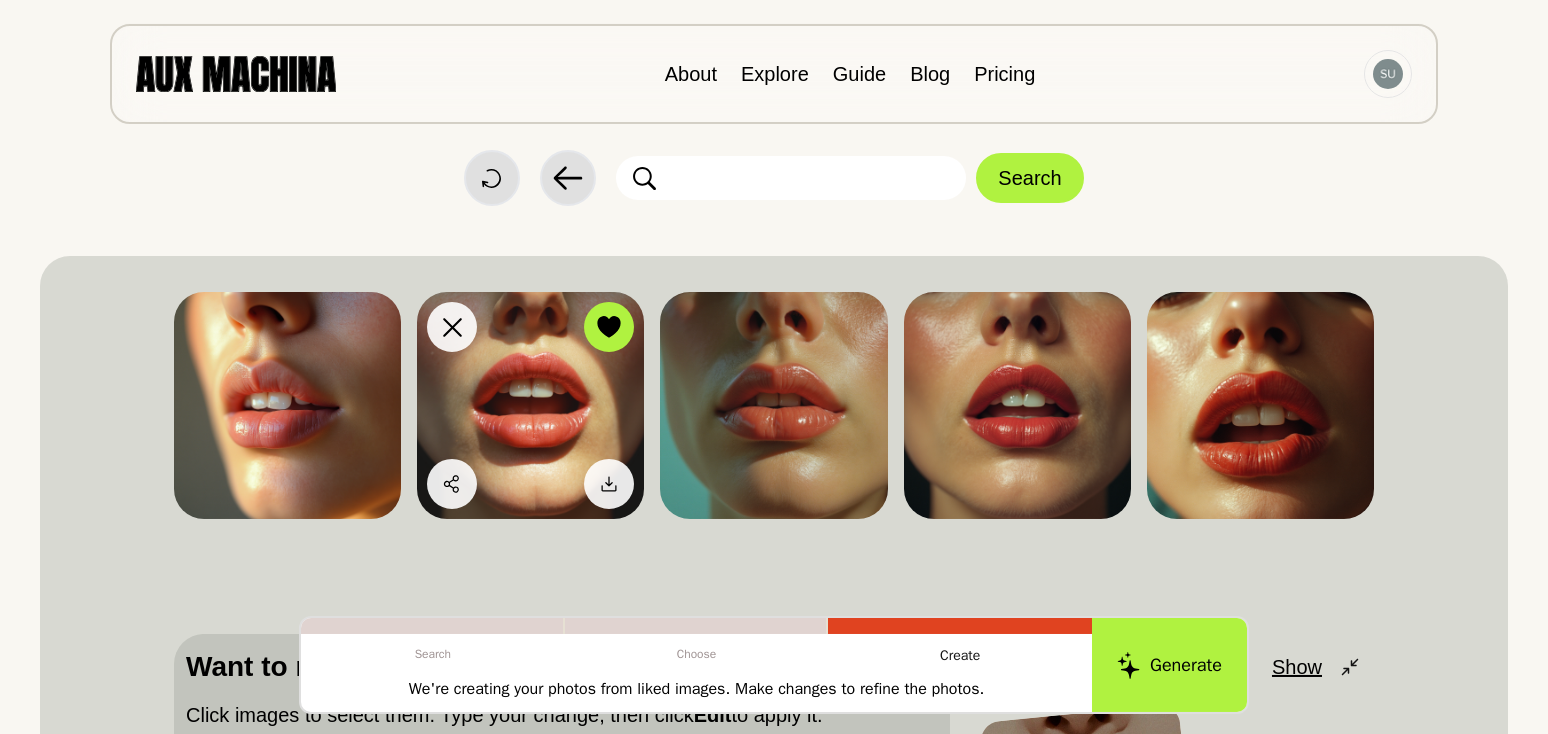 scroll, scrollTop: 16, scrollLeft: 0, axis: vertical 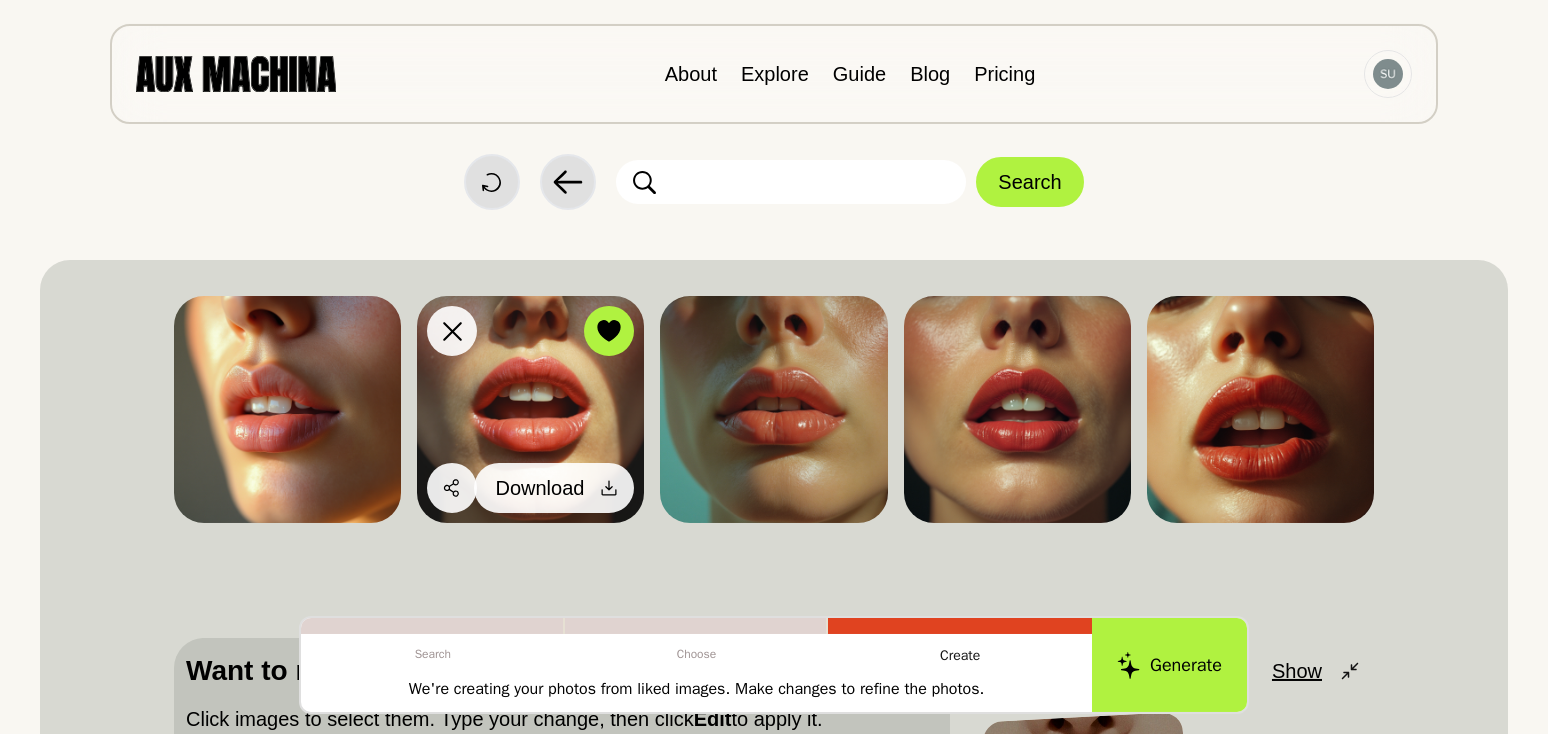 click 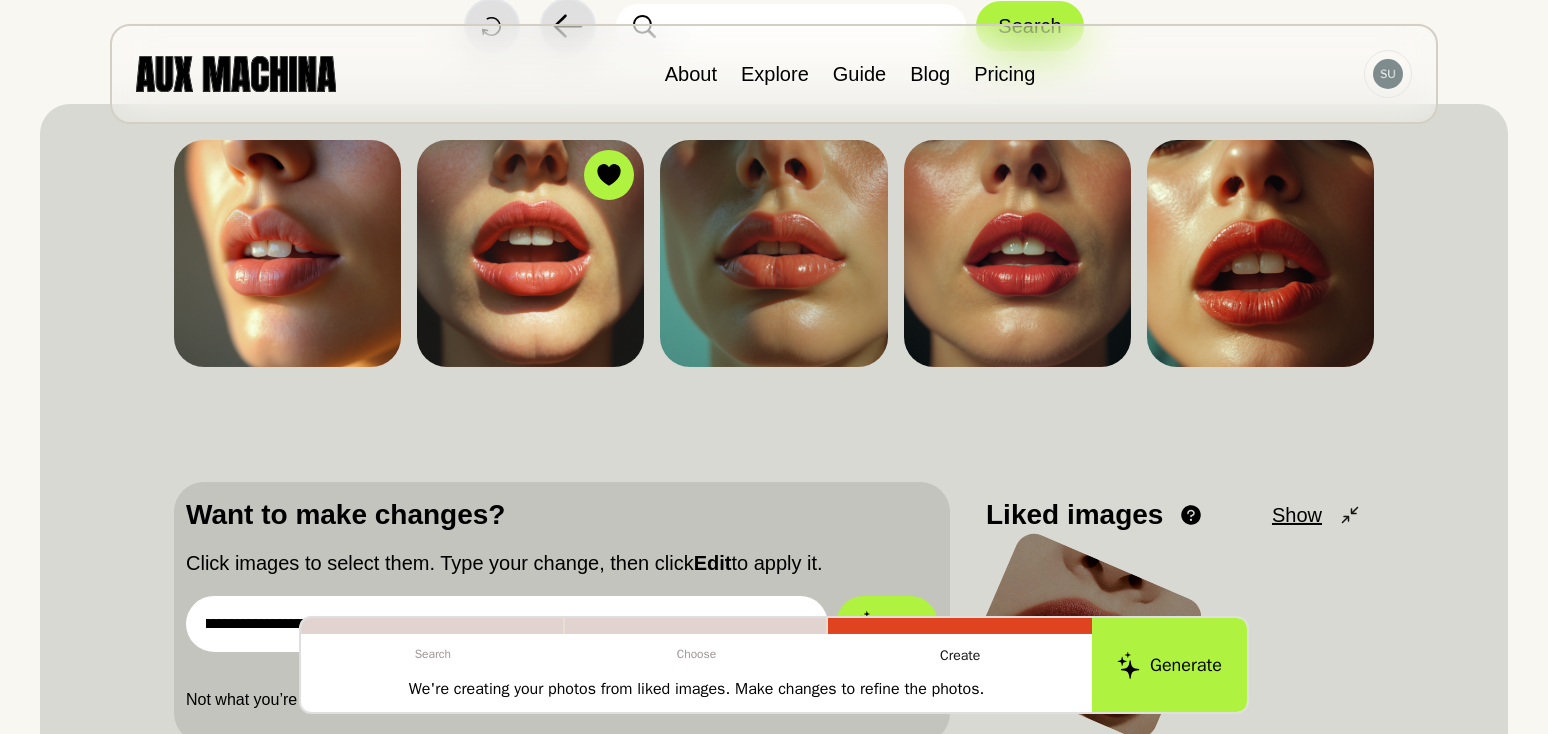 scroll, scrollTop: 173, scrollLeft: 0, axis: vertical 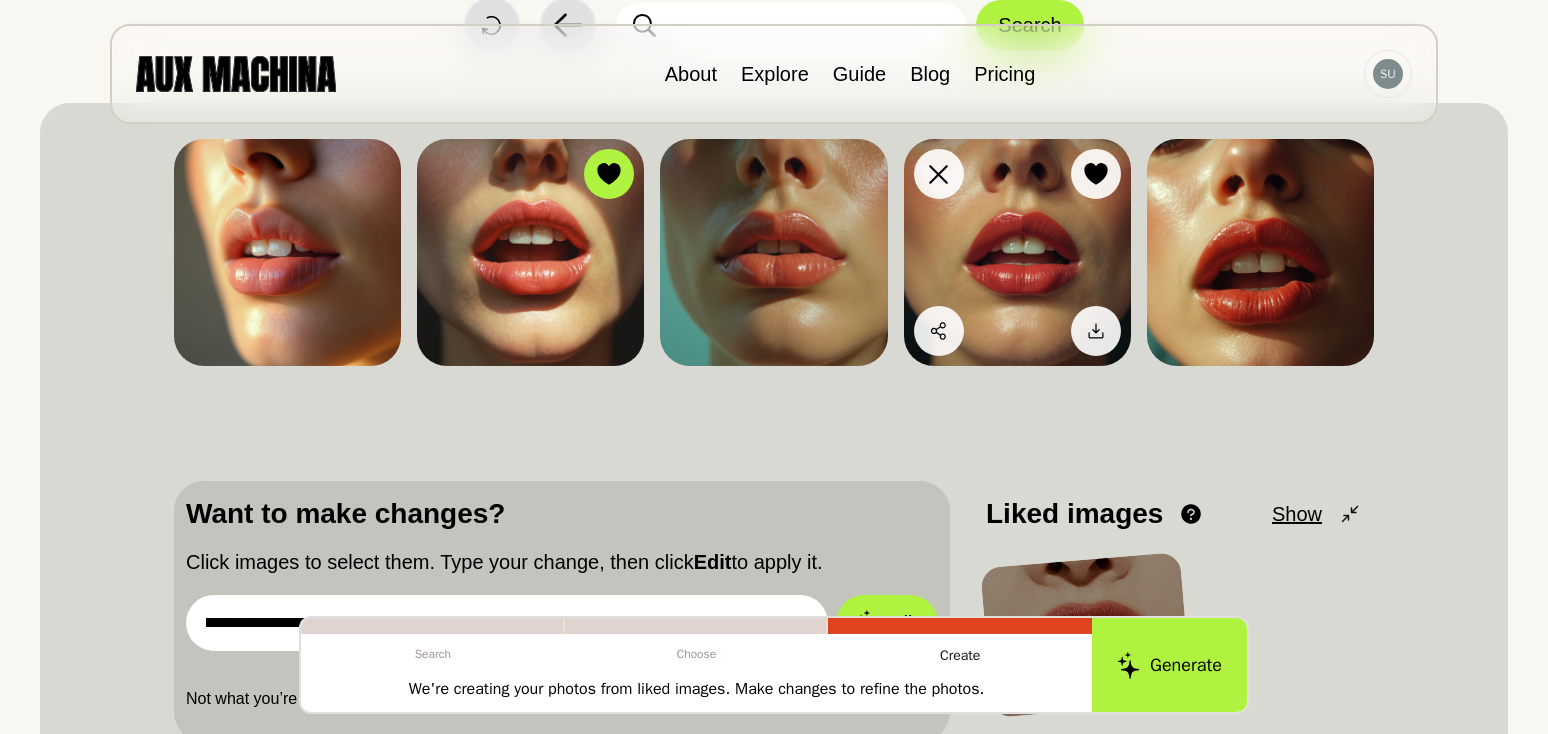 click at bounding box center (1017, 252) 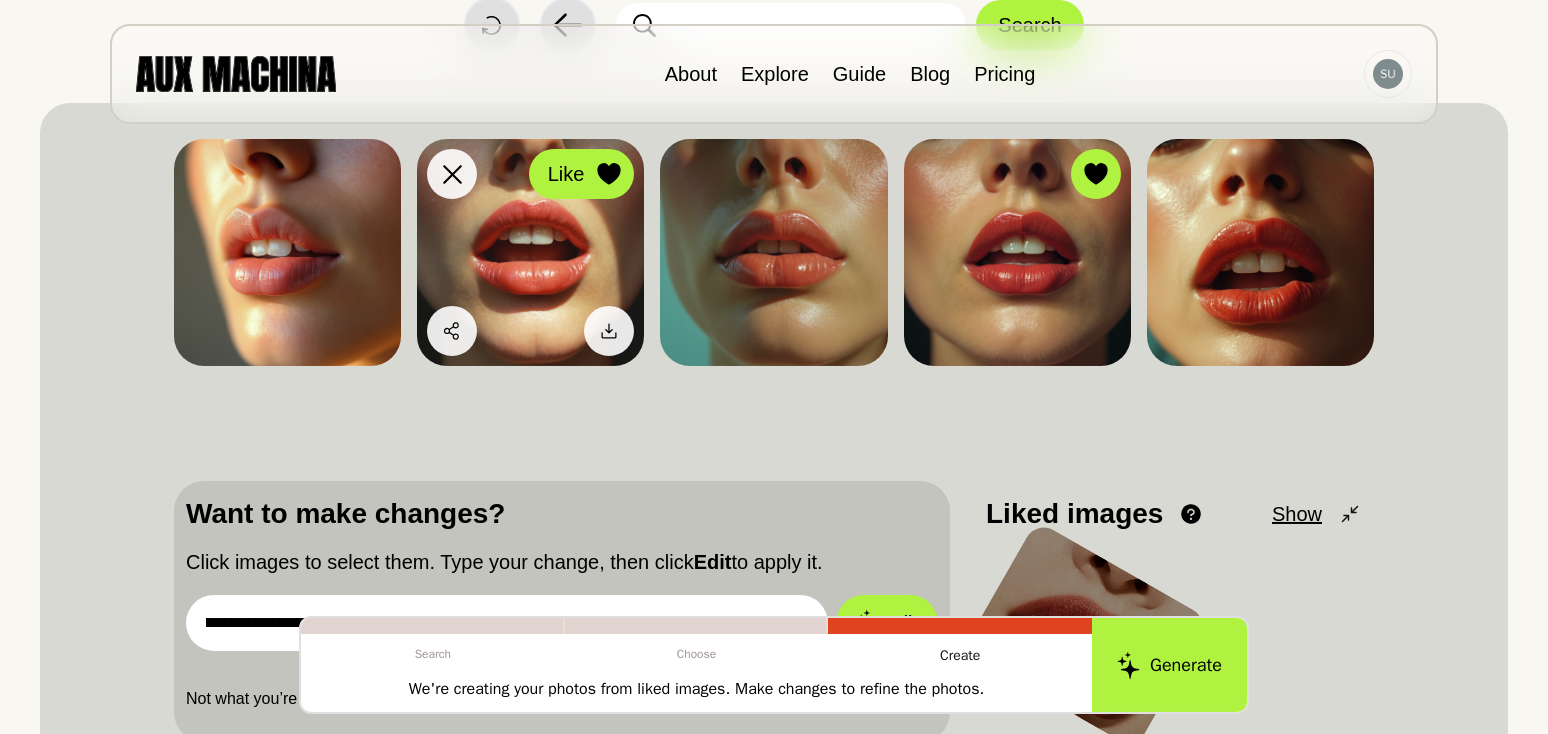 click on "Like" at bounding box center (581, 174) 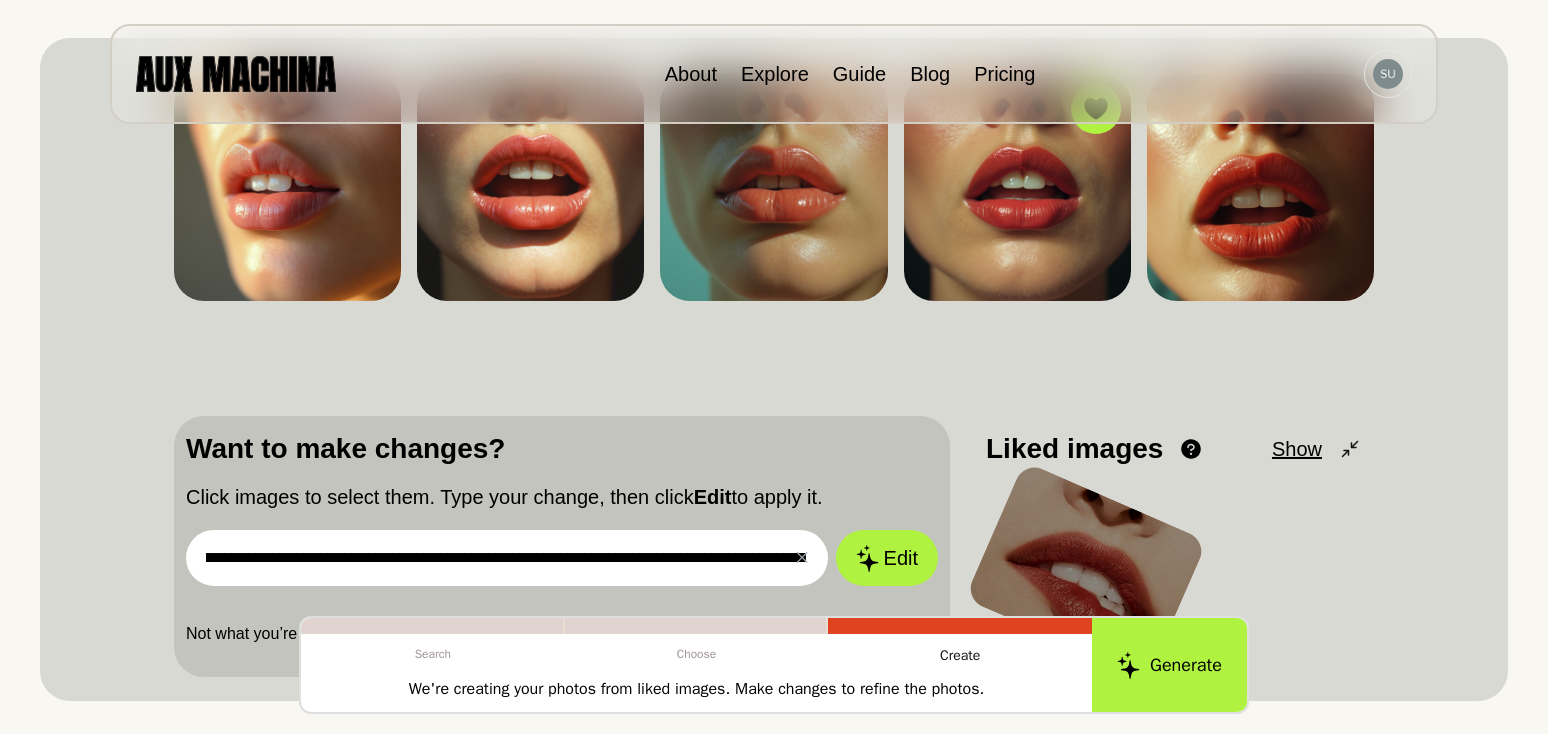 scroll, scrollTop: 248, scrollLeft: 0, axis: vertical 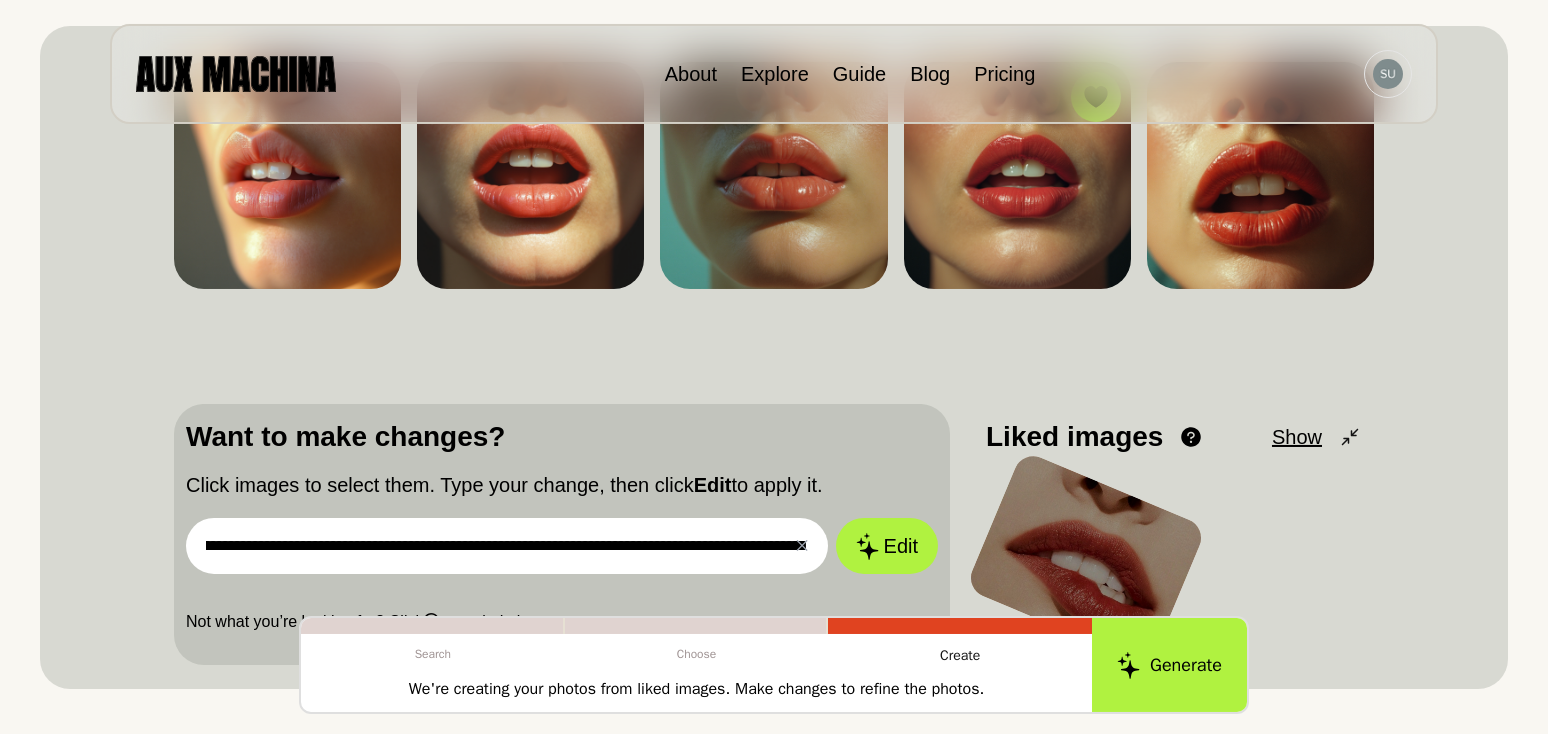 click on "**********" at bounding box center (507, 546) 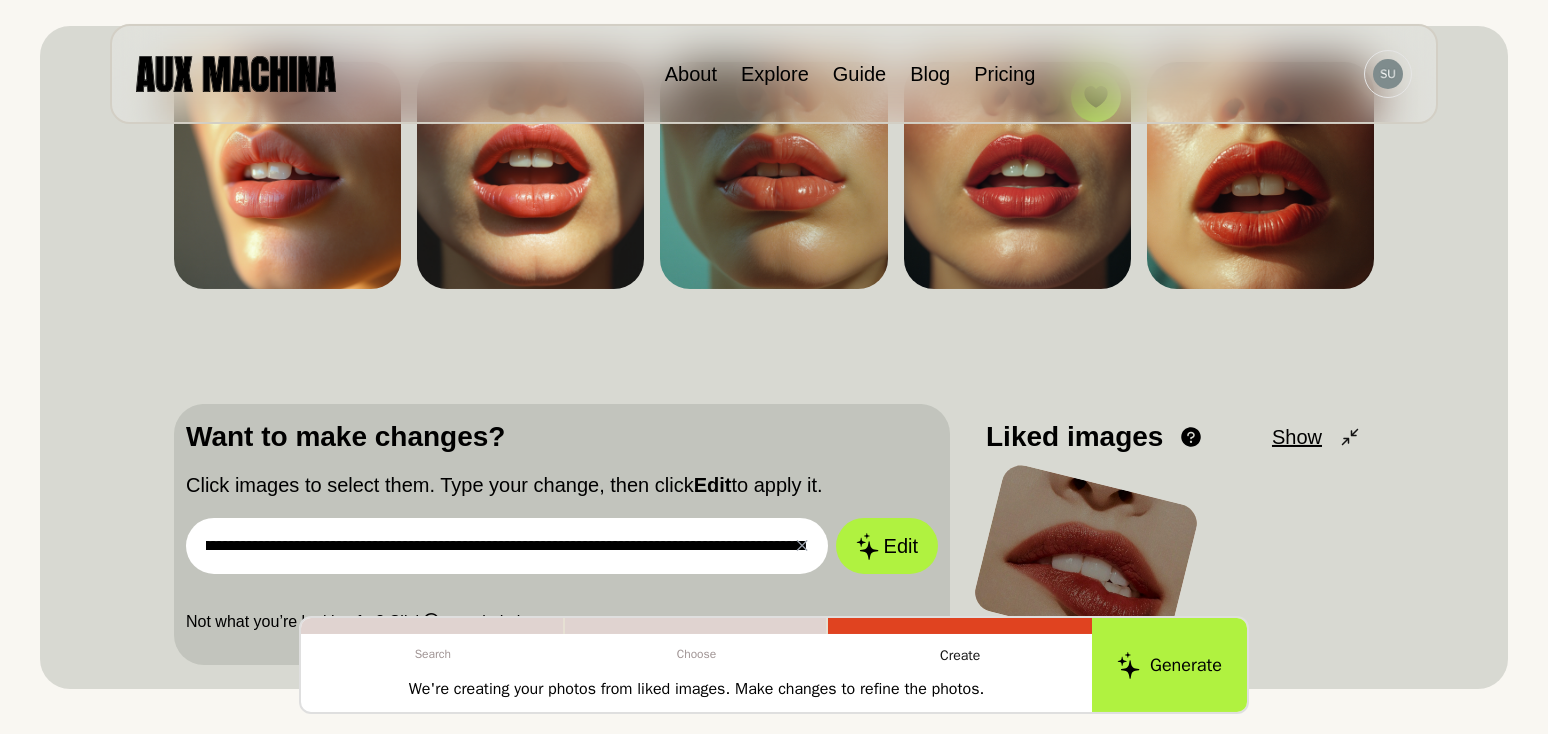 click on "**********" at bounding box center (507, 546) 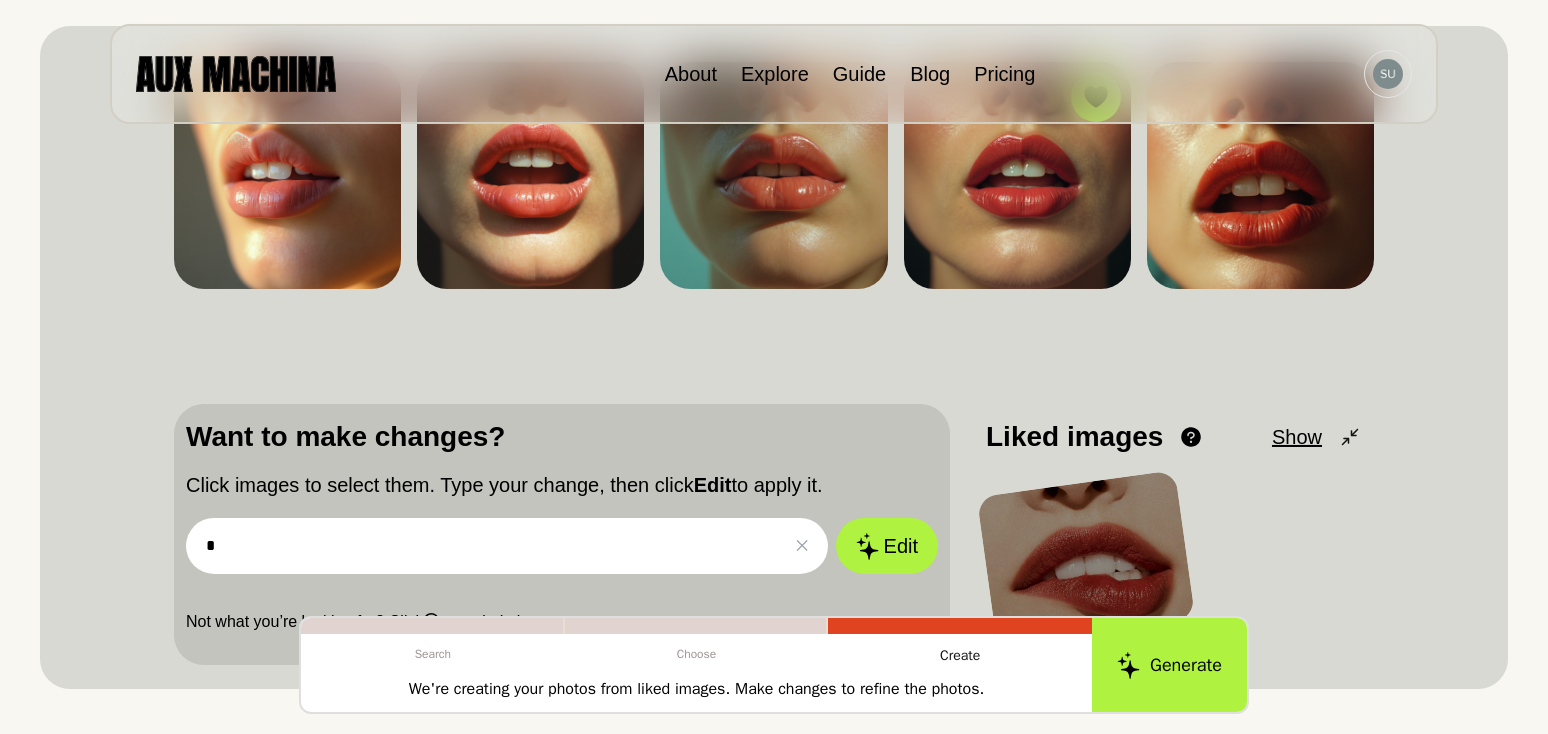 scroll, scrollTop: 0, scrollLeft: 0, axis: both 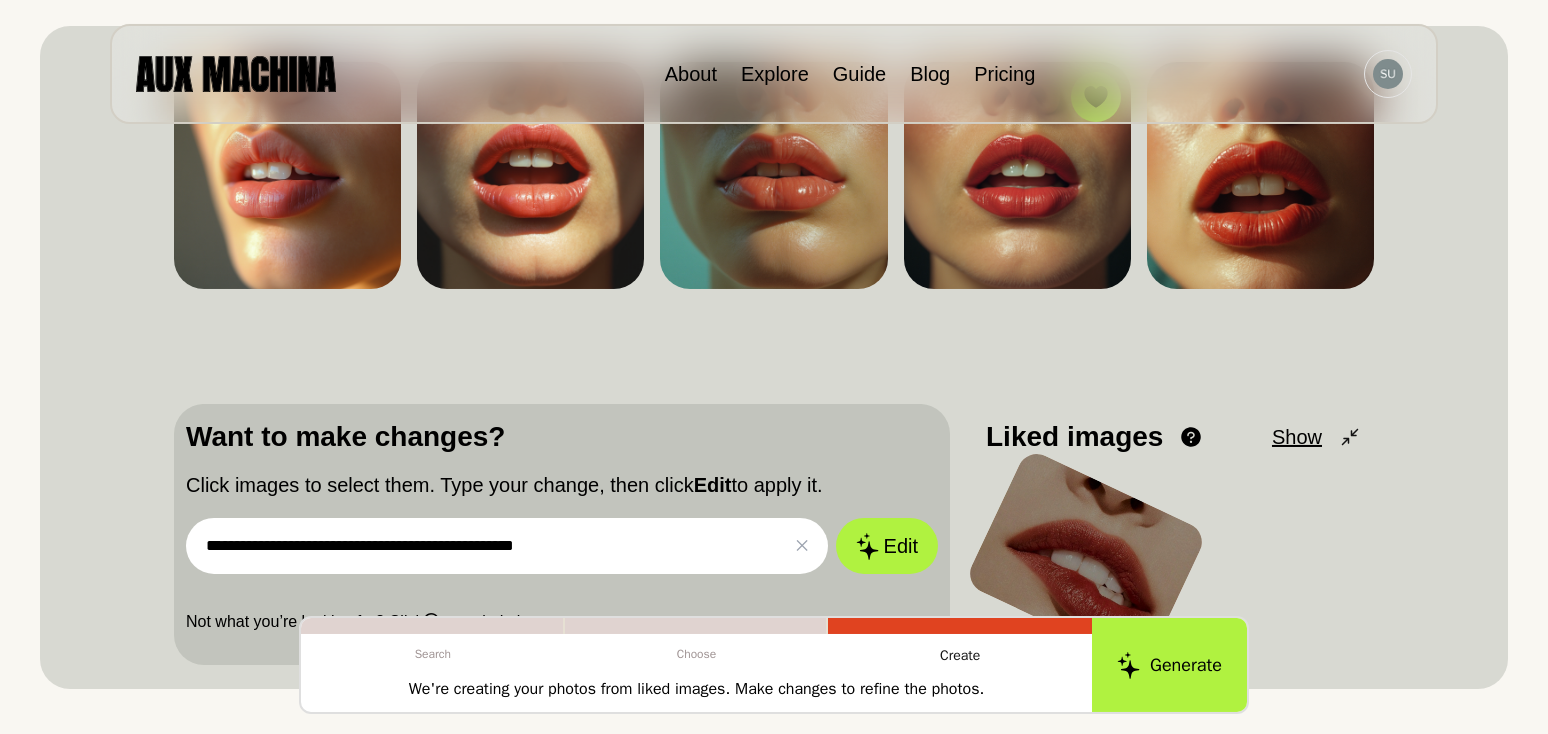 click on "Edit" at bounding box center (887, 546) 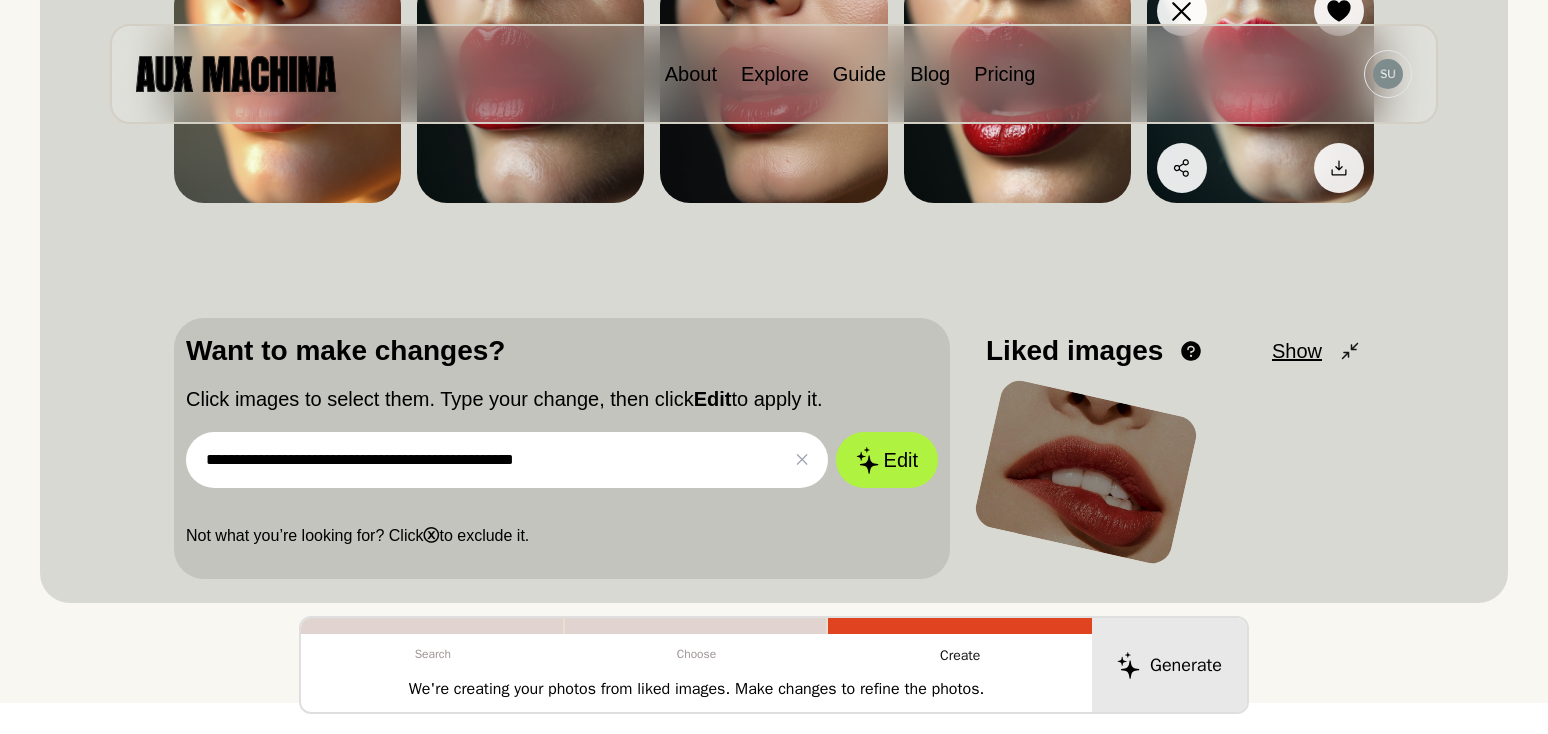 scroll, scrollTop: 347, scrollLeft: 0, axis: vertical 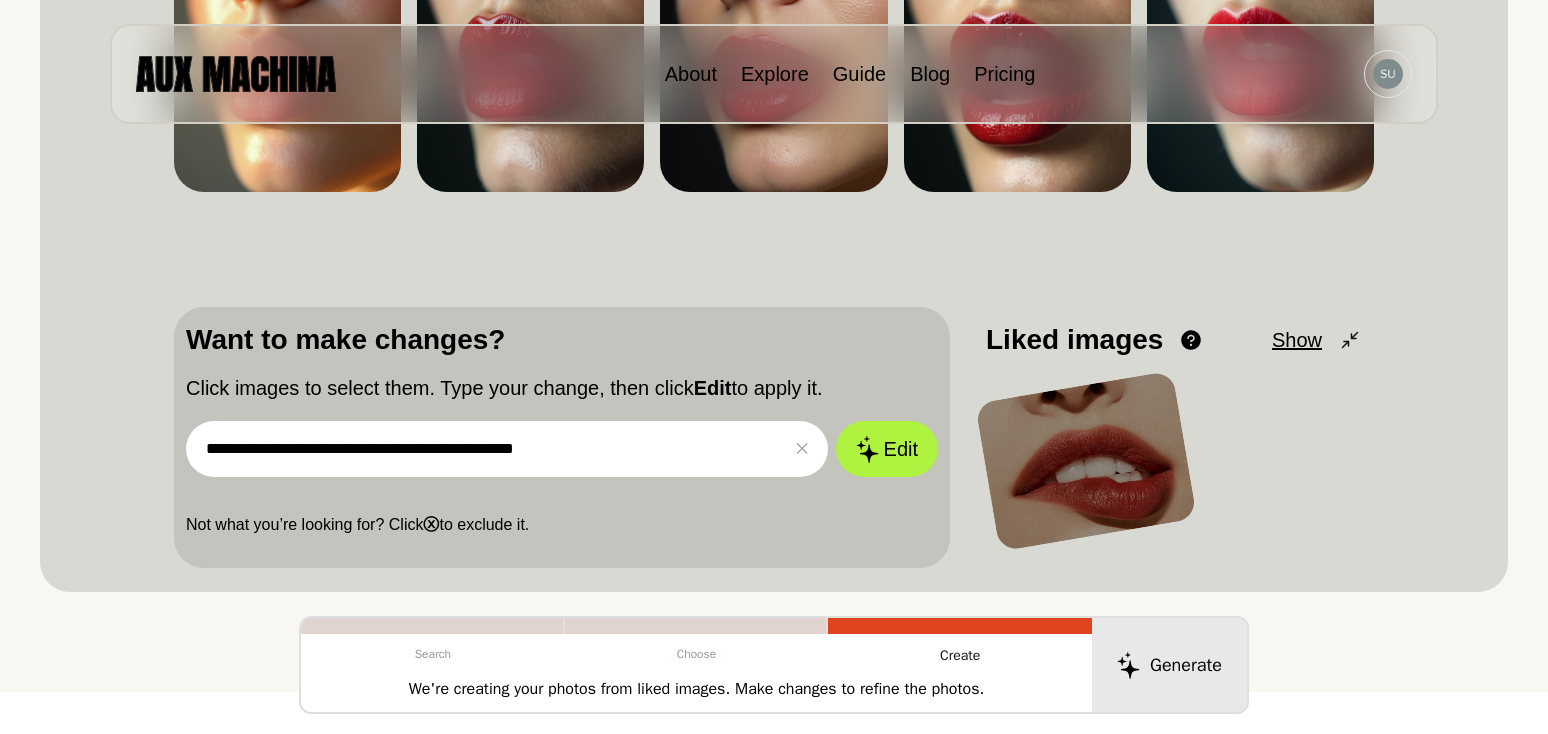 click at bounding box center [1086, 461] 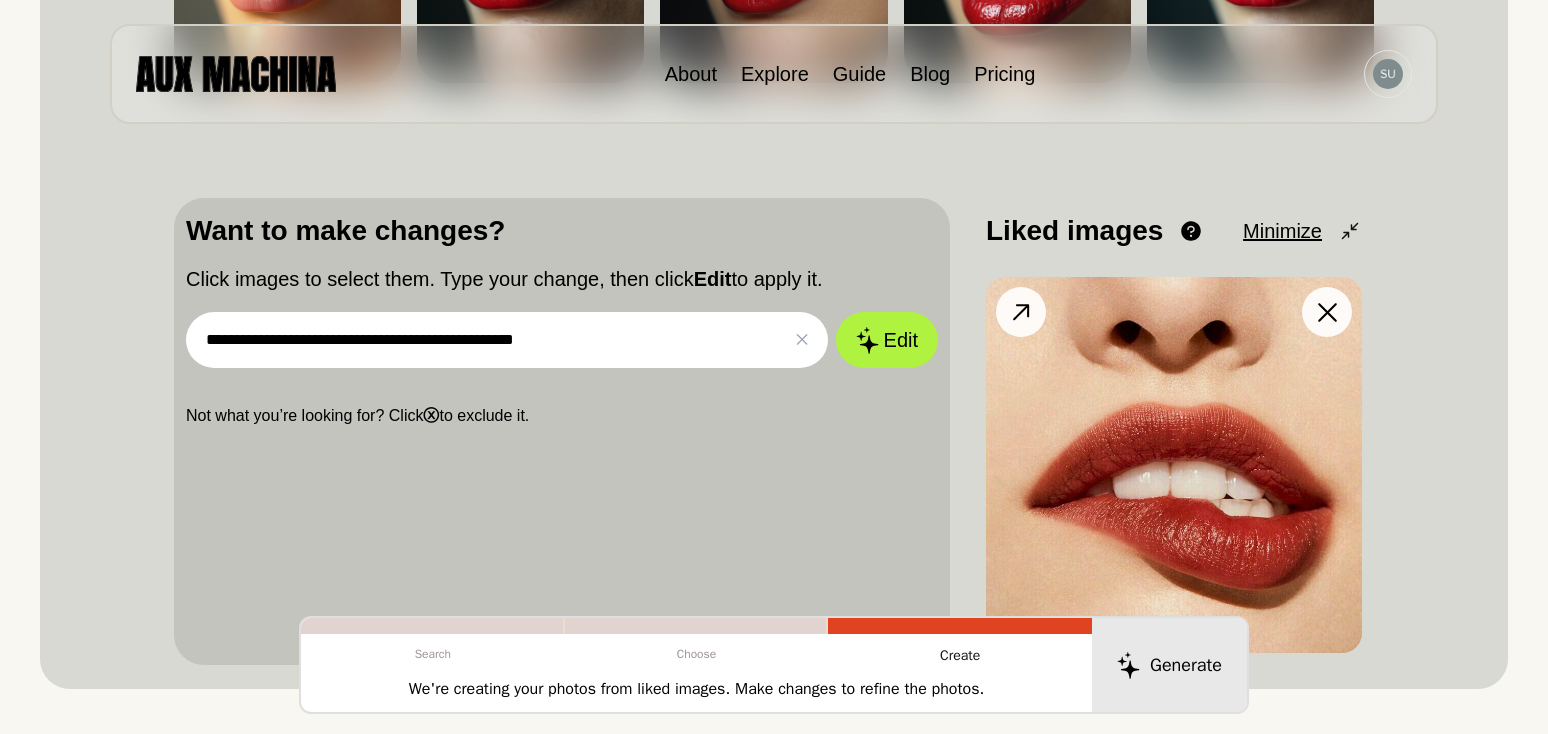 scroll, scrollTop: 461, scrollLeft: 0, axis: vertical 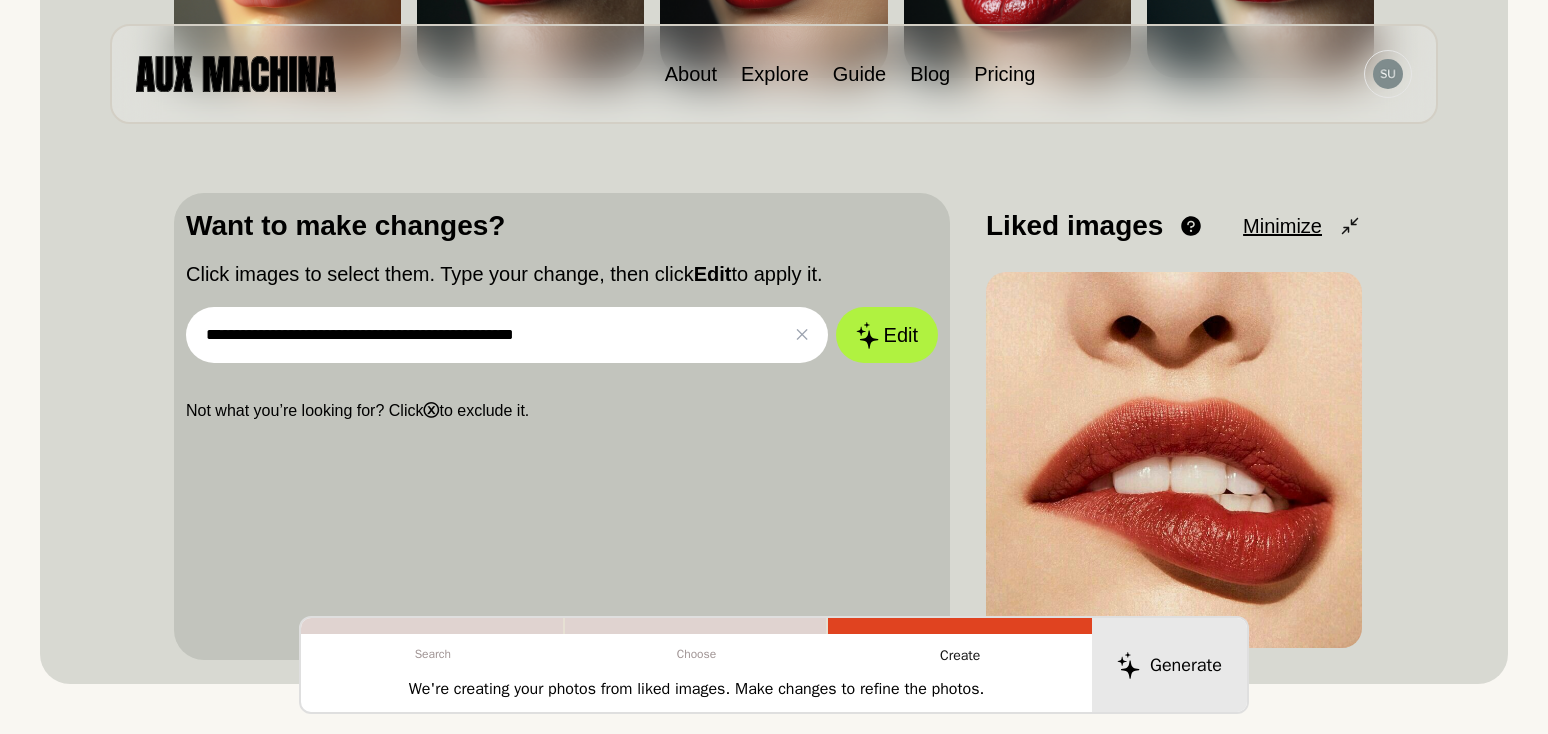 click on "**********" at bounding box center [507, 335] 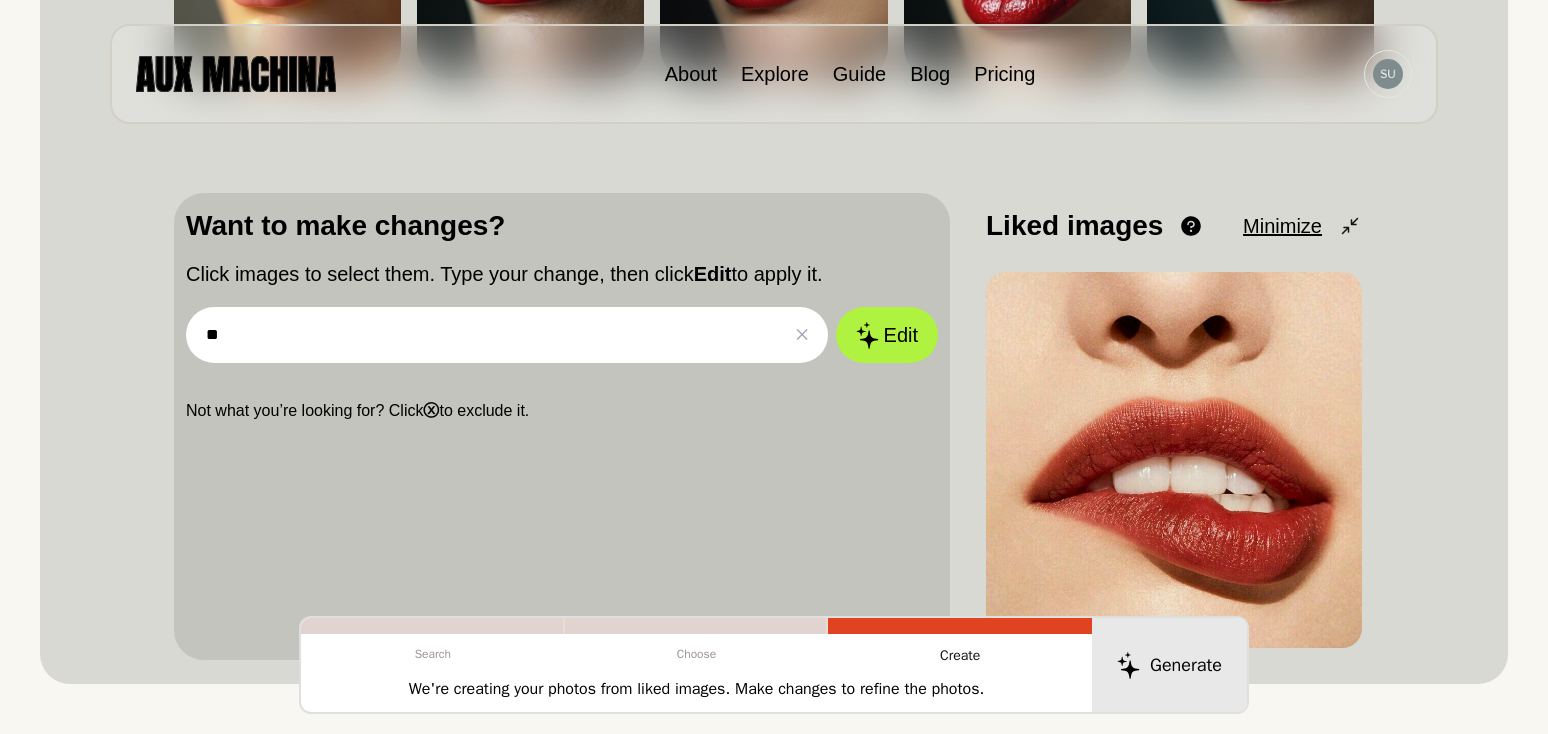 type on "*" 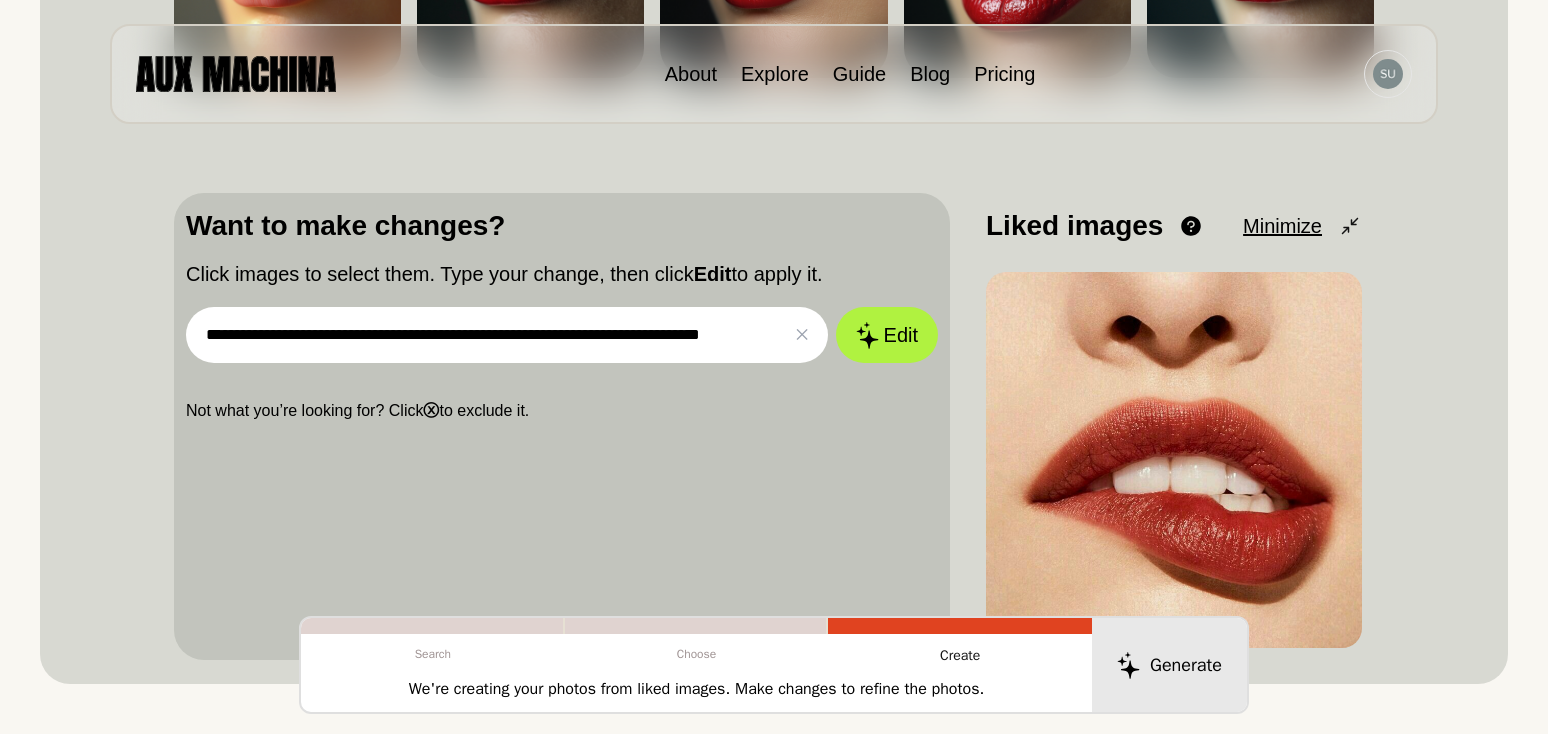 type on "**********" 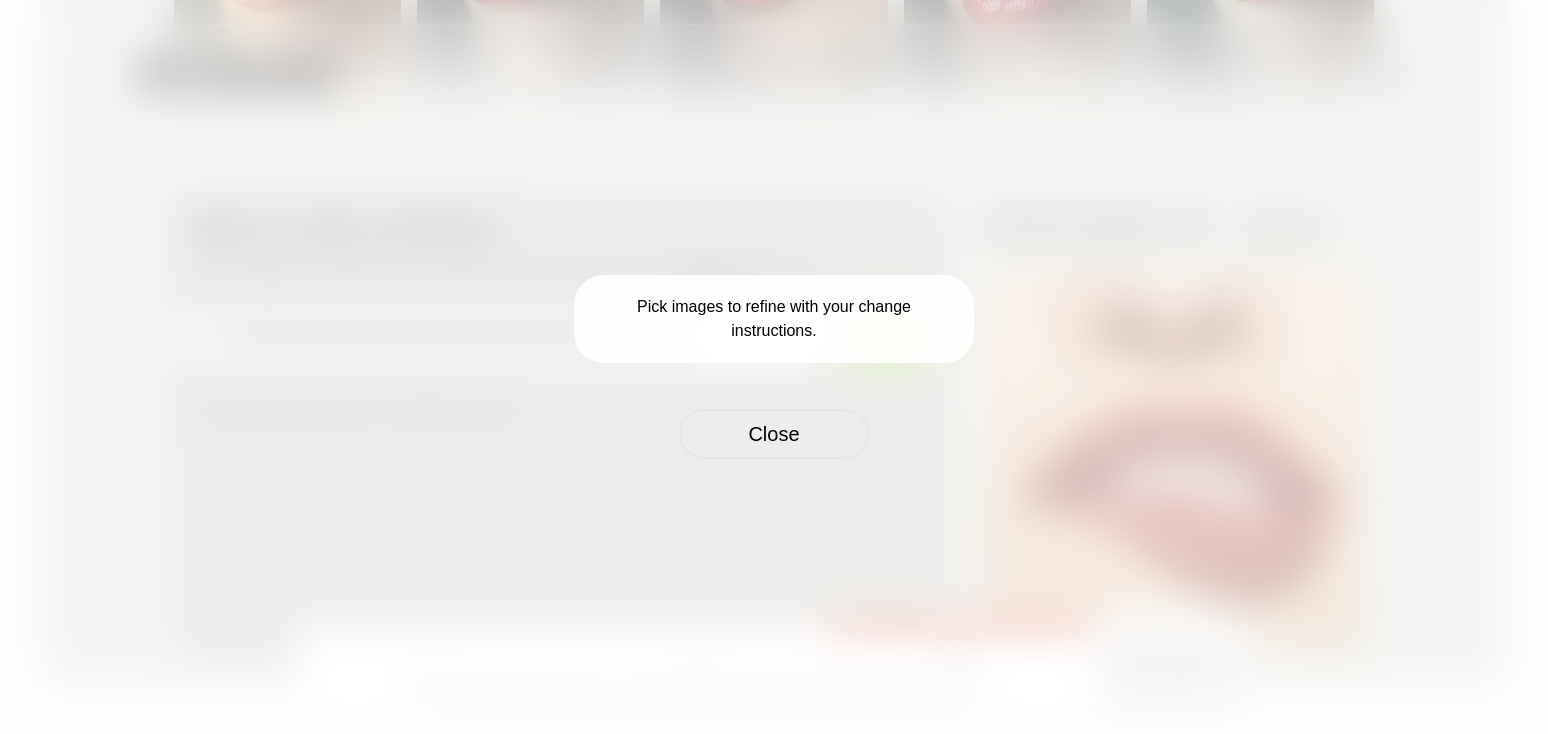 click on "Close" at bounding box center (774, 434) 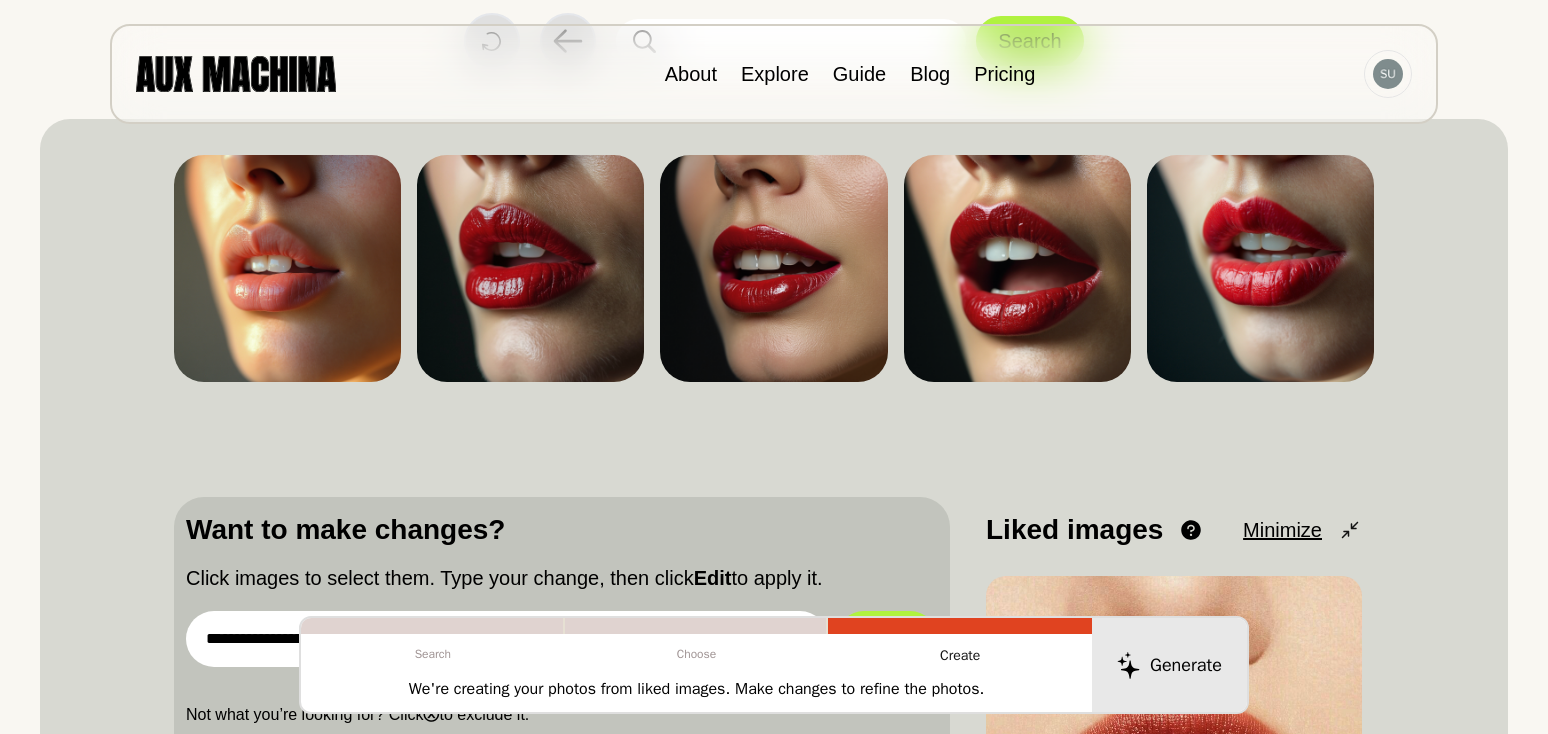 scroll, scrollTop: 153, scrollLeft: 0, axis: vertical 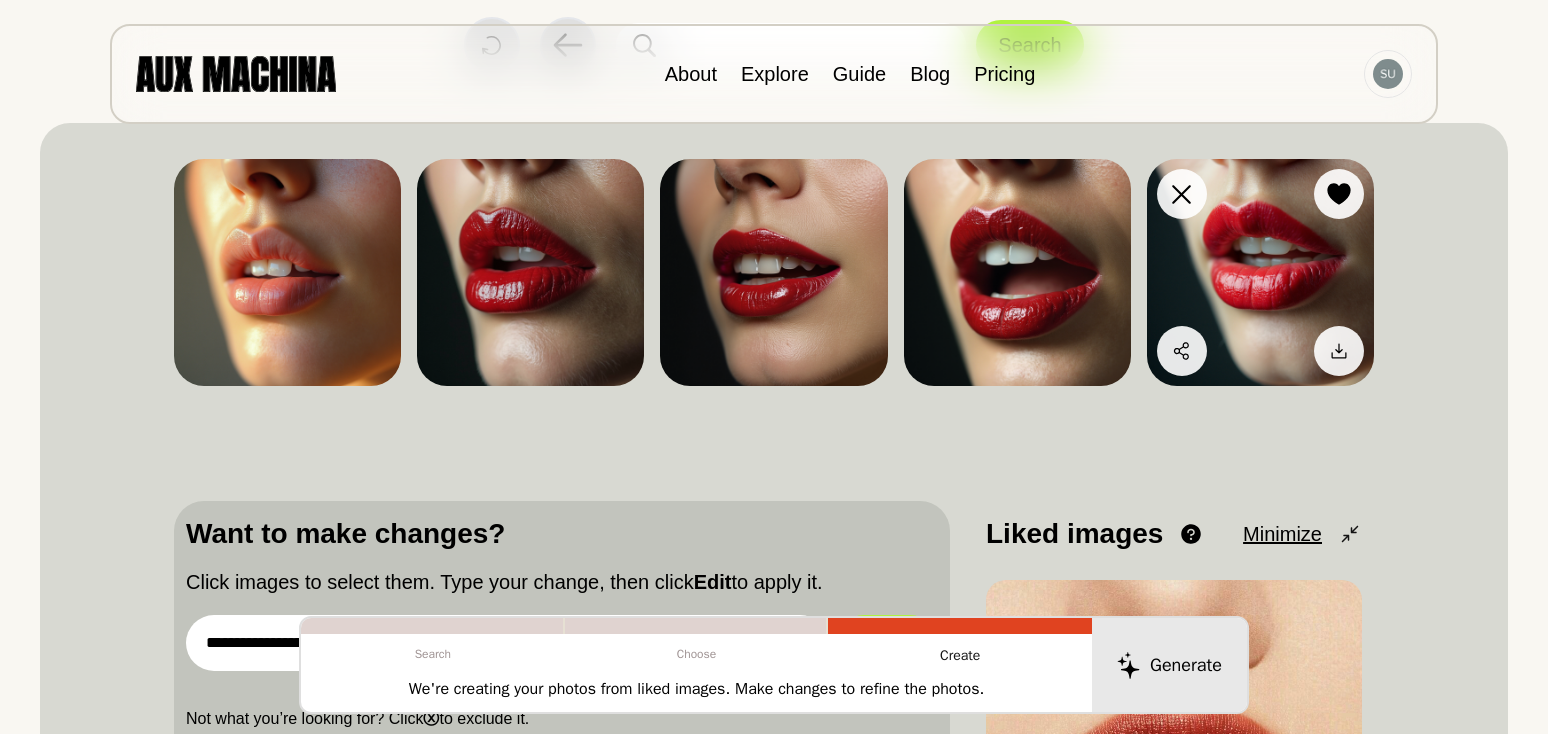 click at bounding box center (1260, 272) 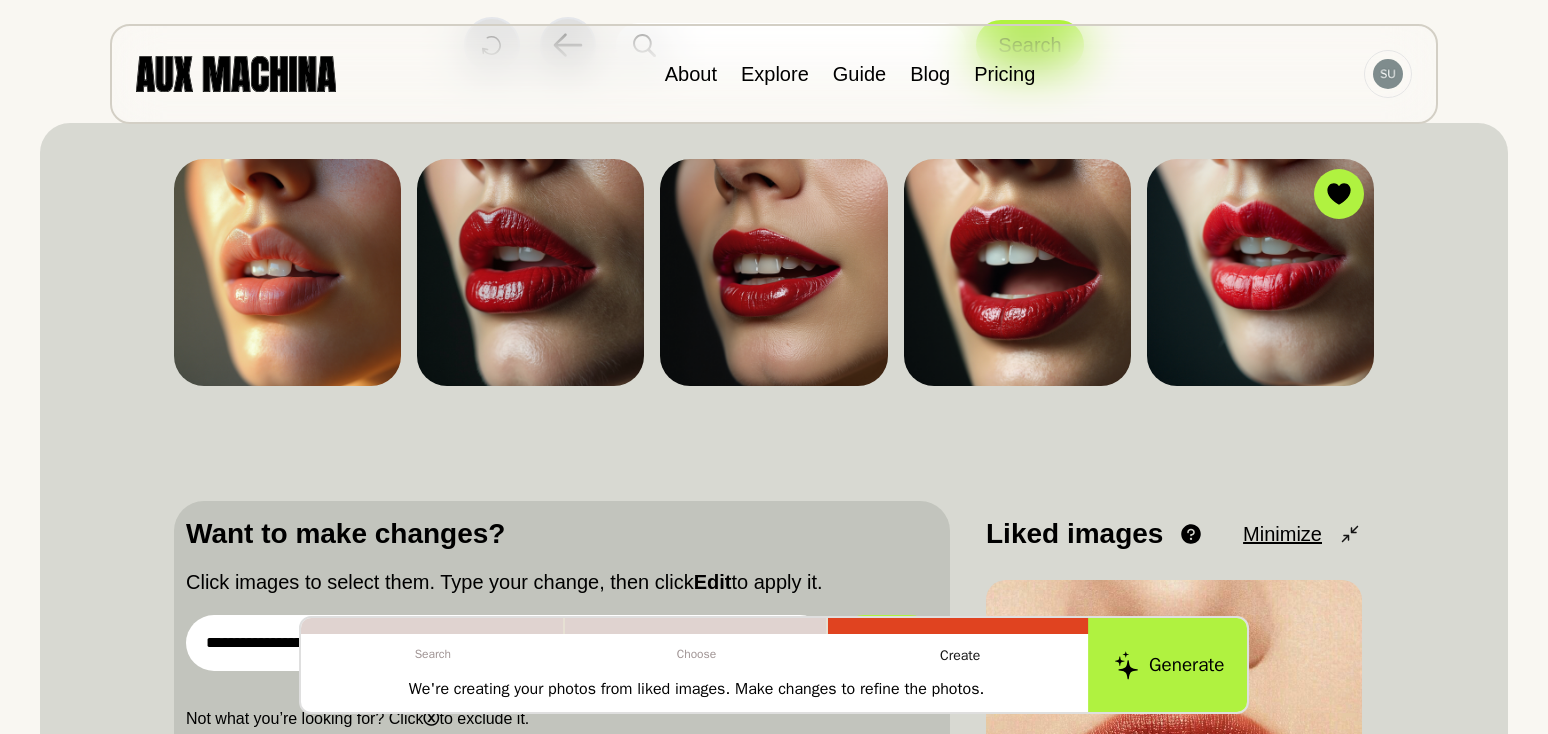 click on "Generate" at bounding box center [1169, 665] 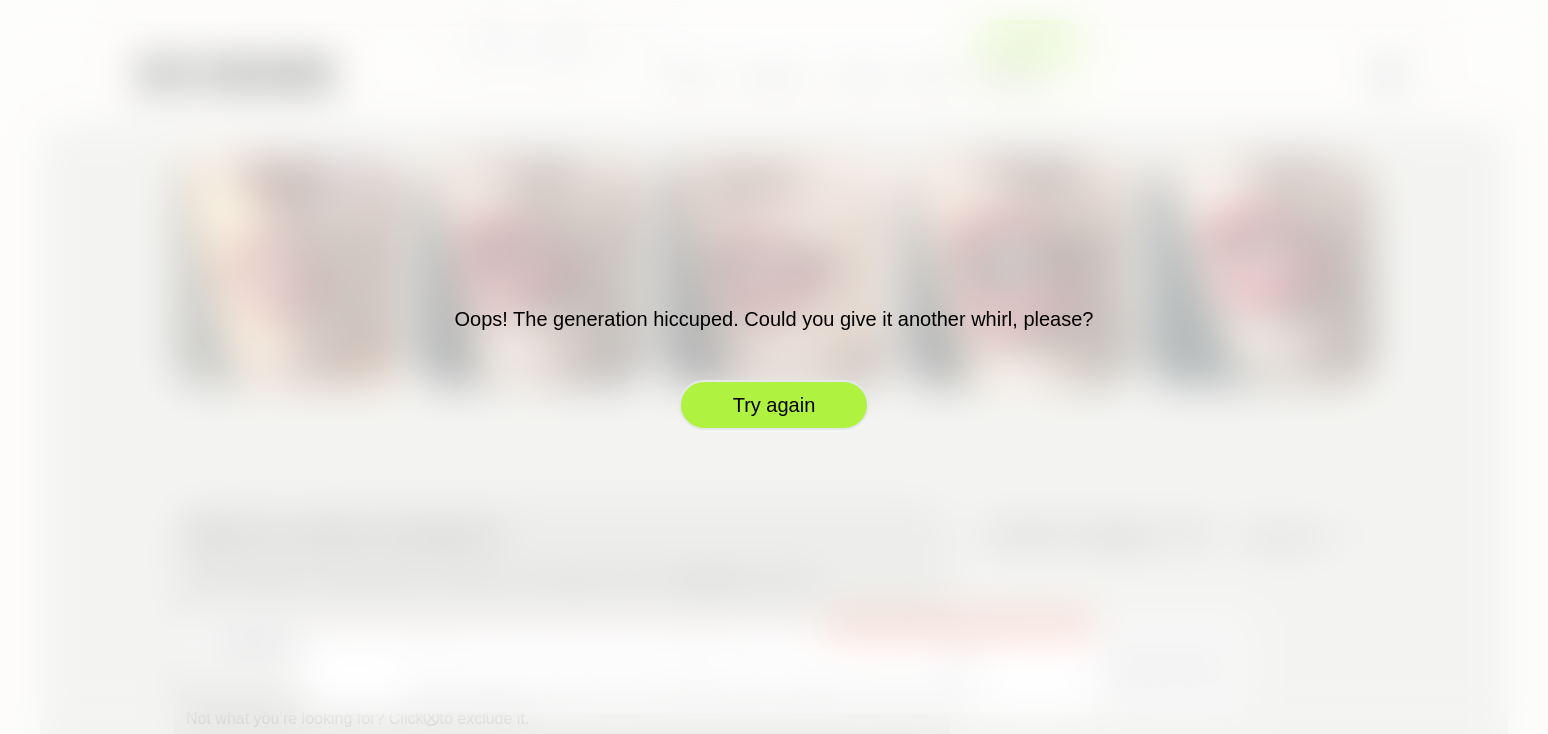 click on "Try again" at bounding box center (774, 405) 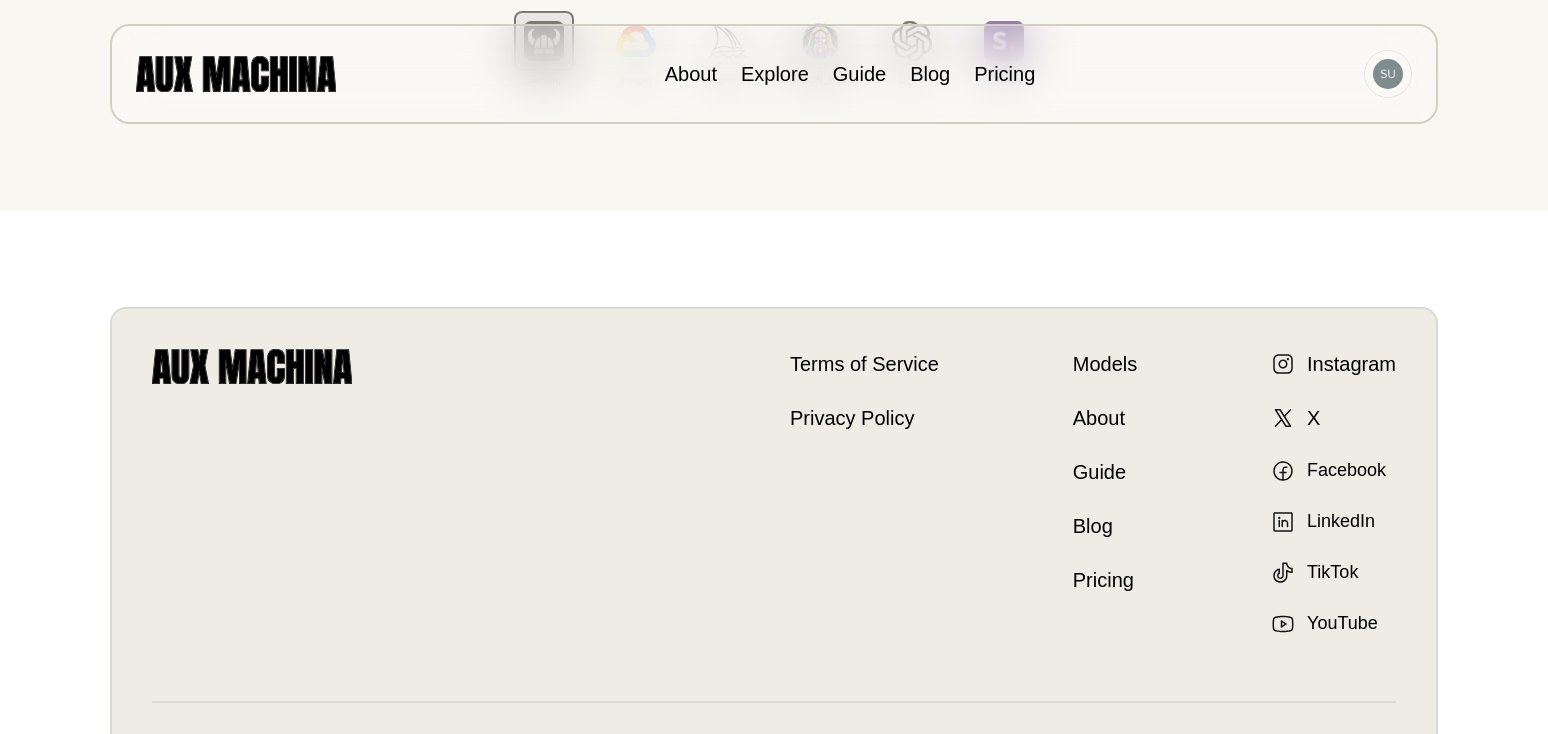 scroll, scrollTop: 0, scrollLeft: 0, axis: both 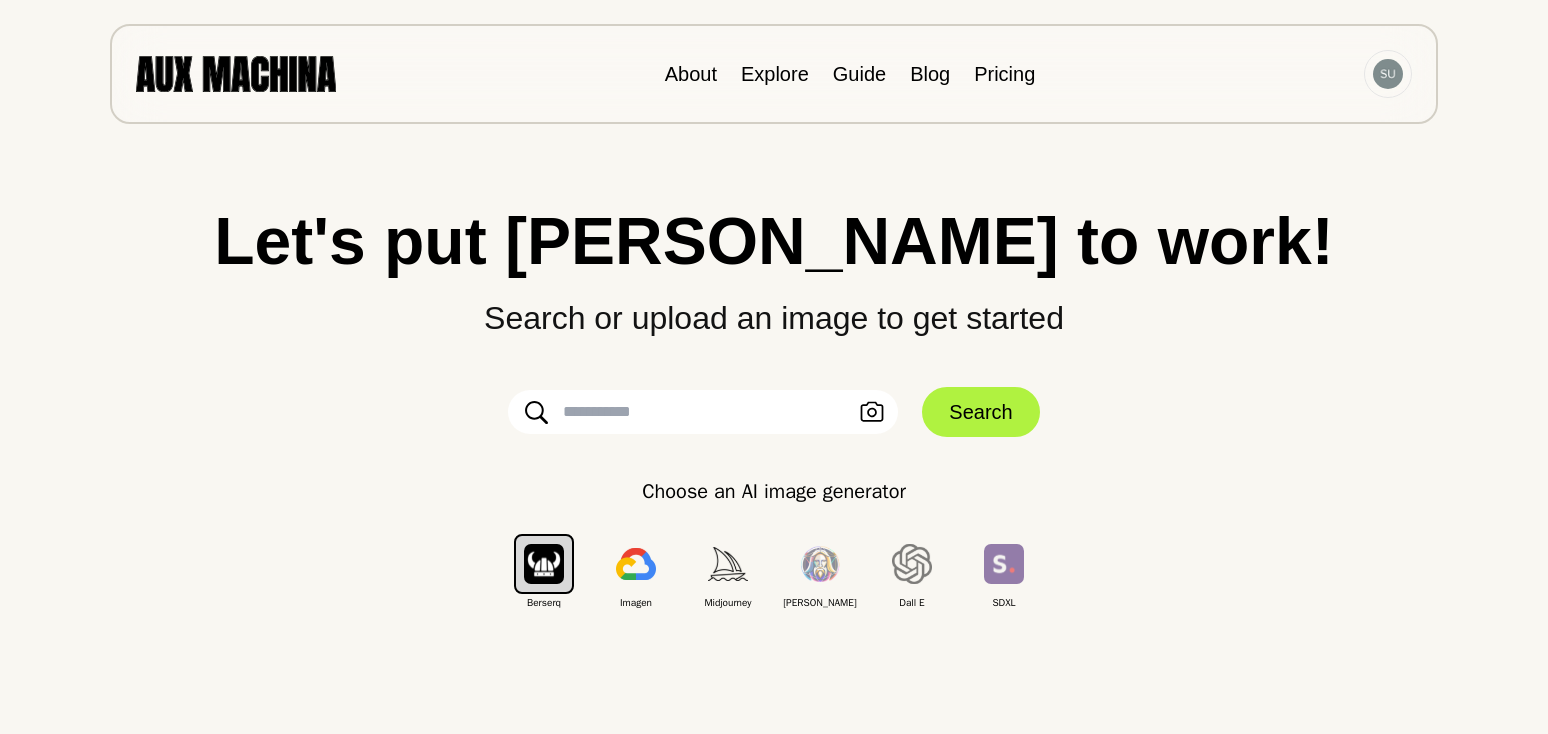 click at bounding box center [703, 412] 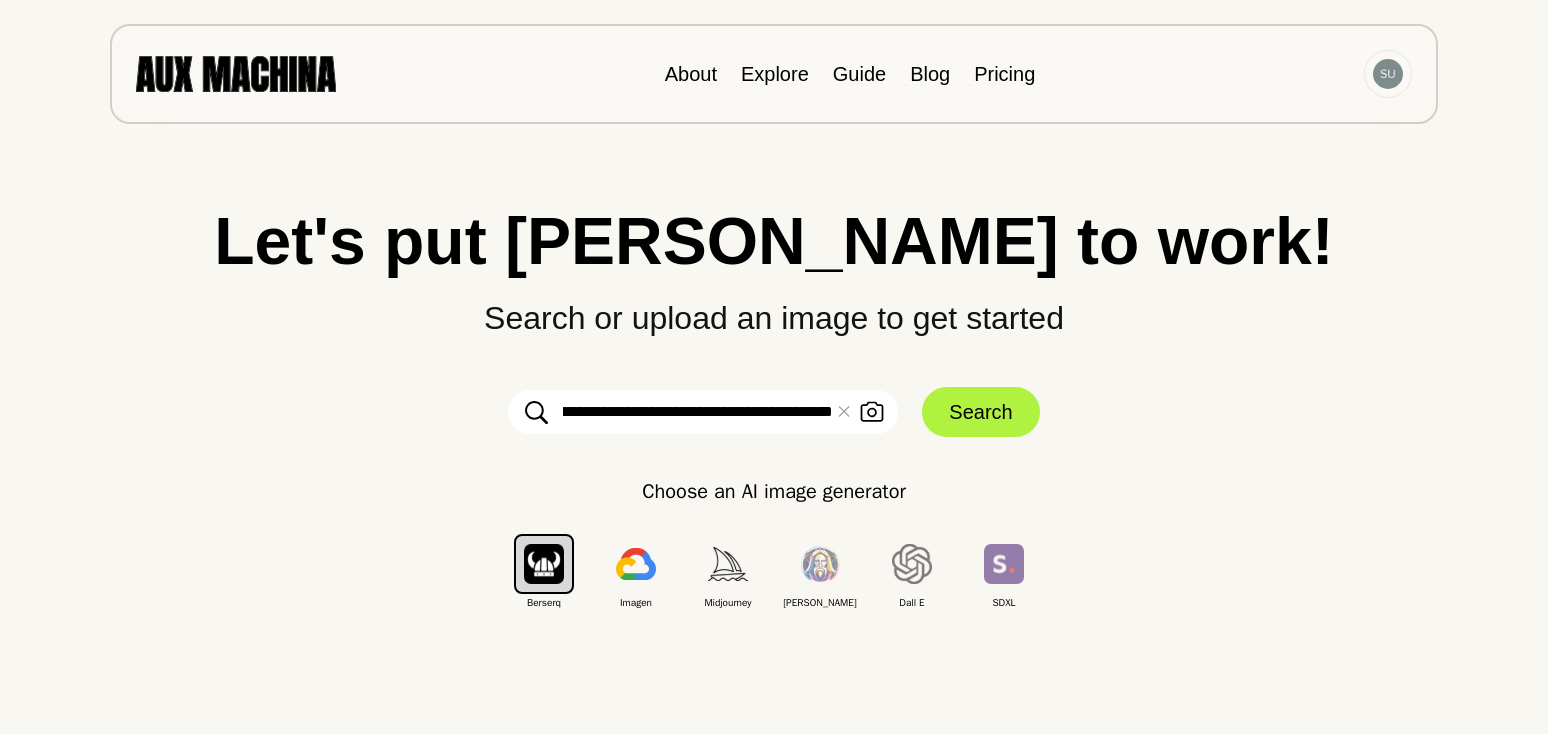 scroll, scrollTop: 0, scrollLeft: 161, axis: horizontal 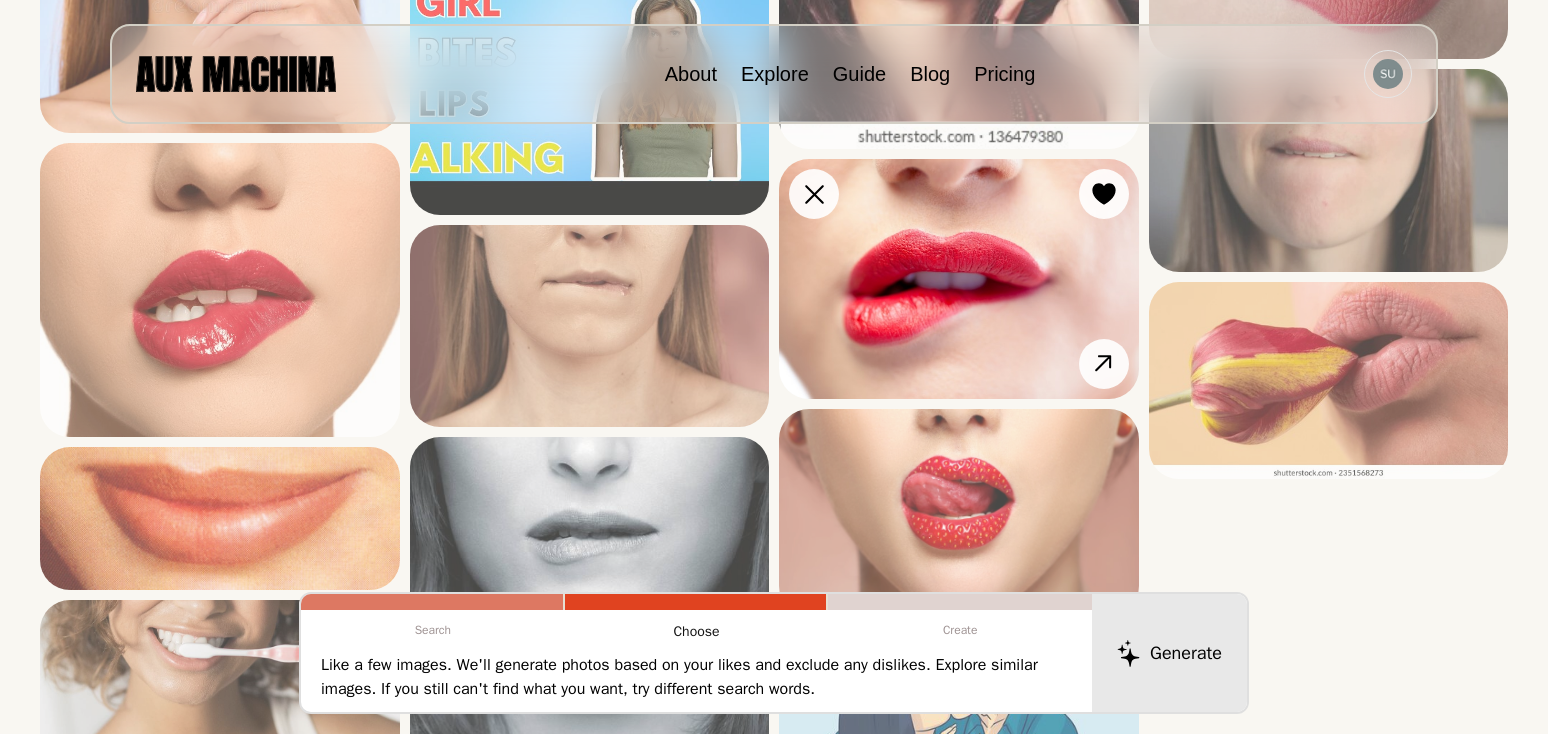 click at bounding box center (959, 278) 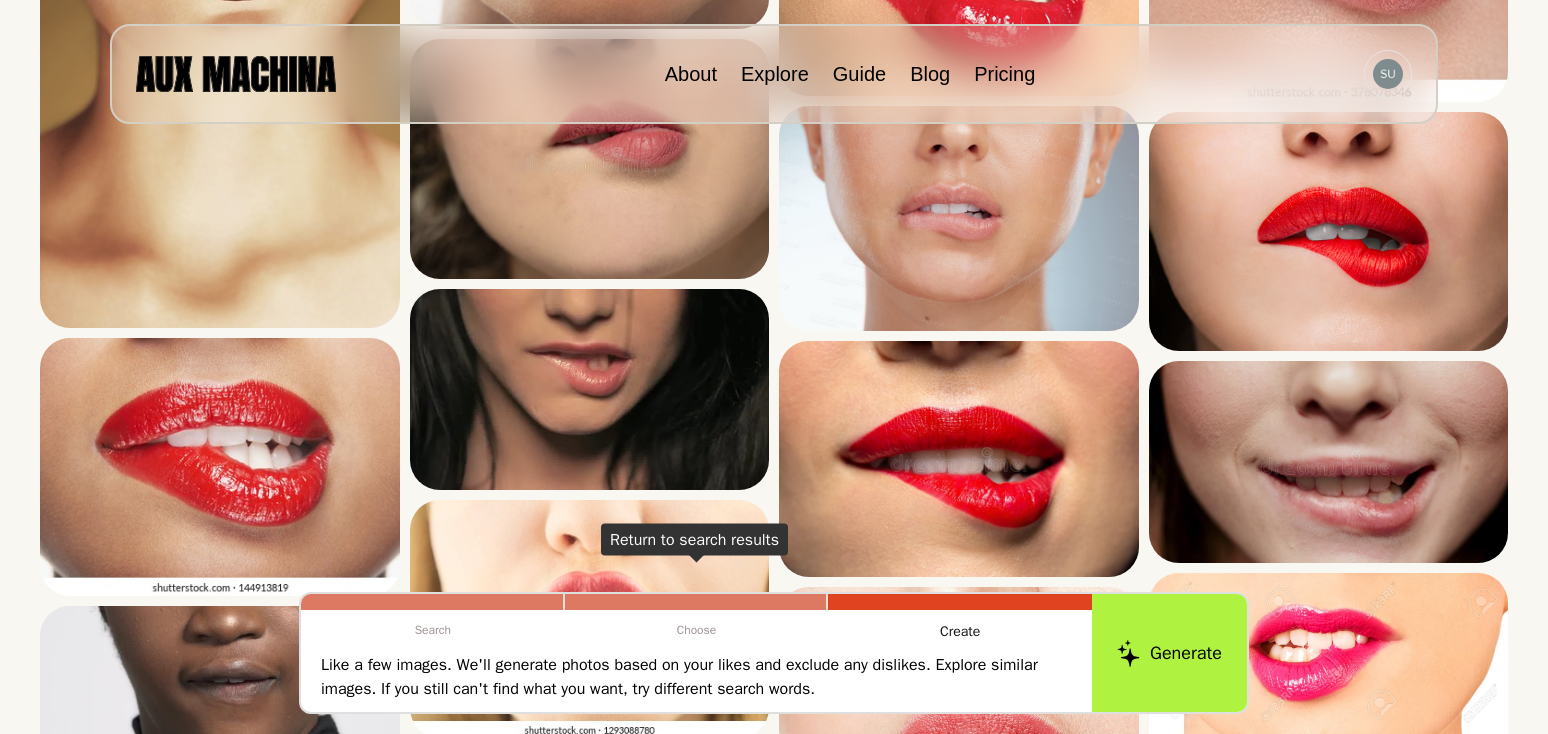 scroll, scrollTop: 469, scrollLeft: 0, axis: vertical 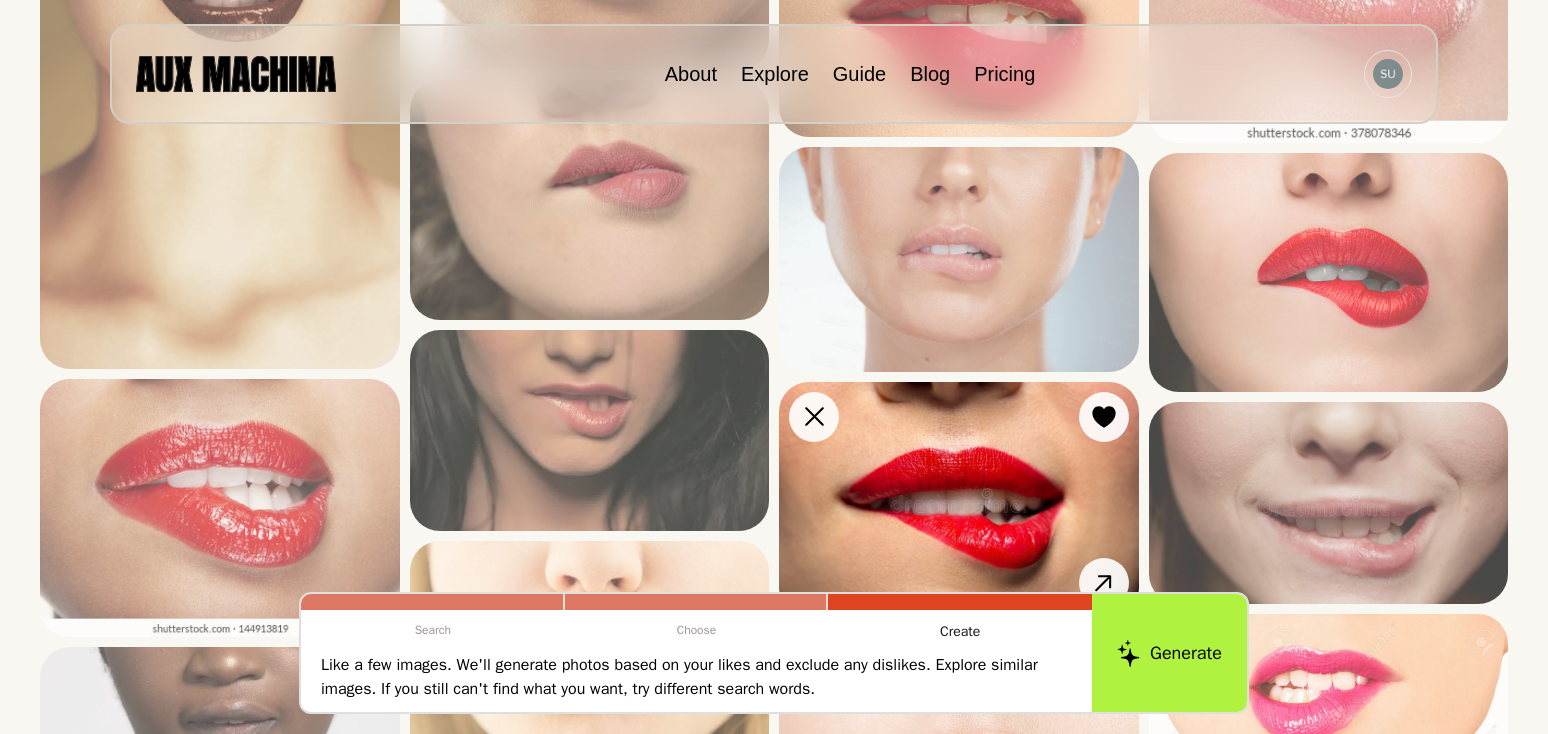 click at bounding box center [959, 500] 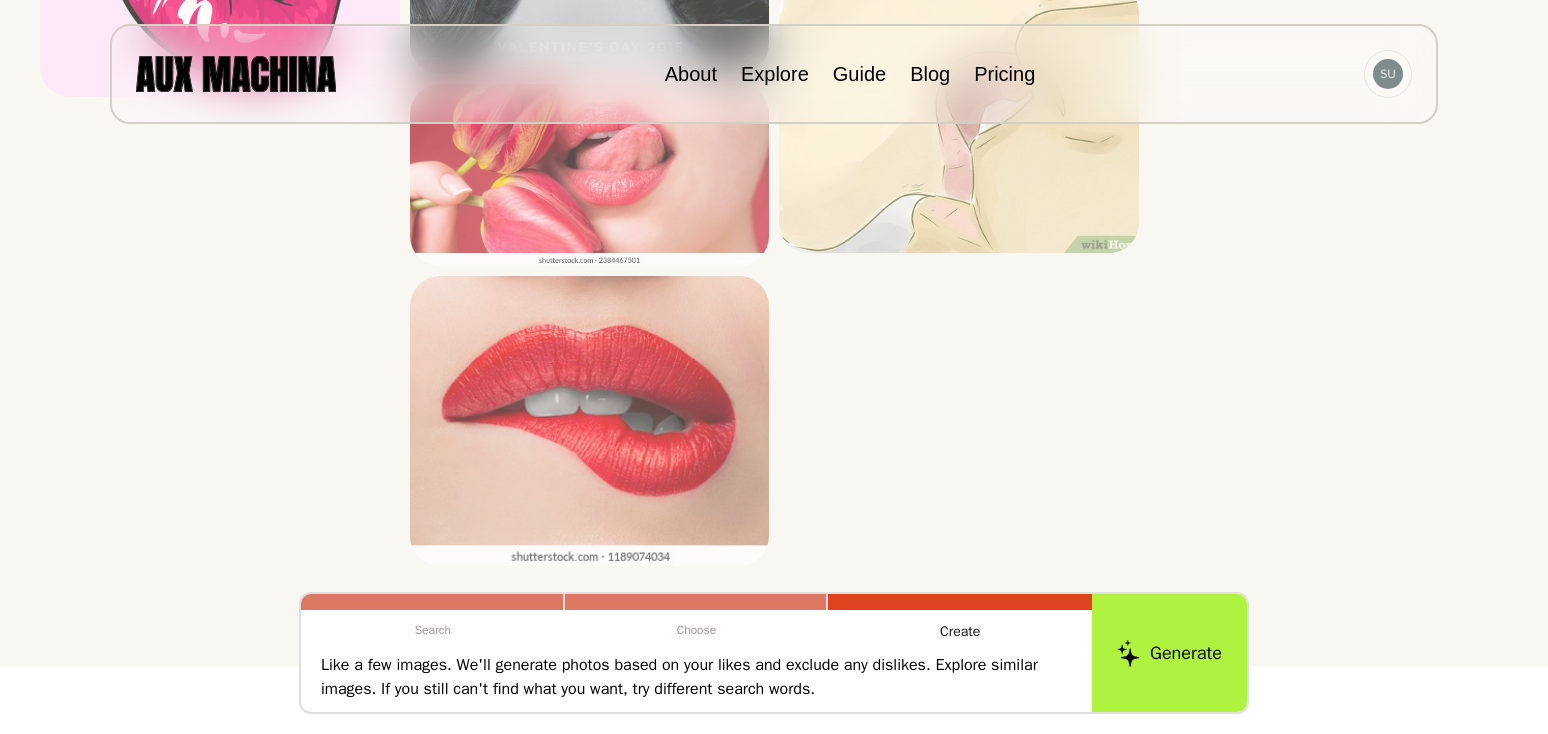 scroll, scrollTop: 3819, scrollLeft: 0, axis: vertical 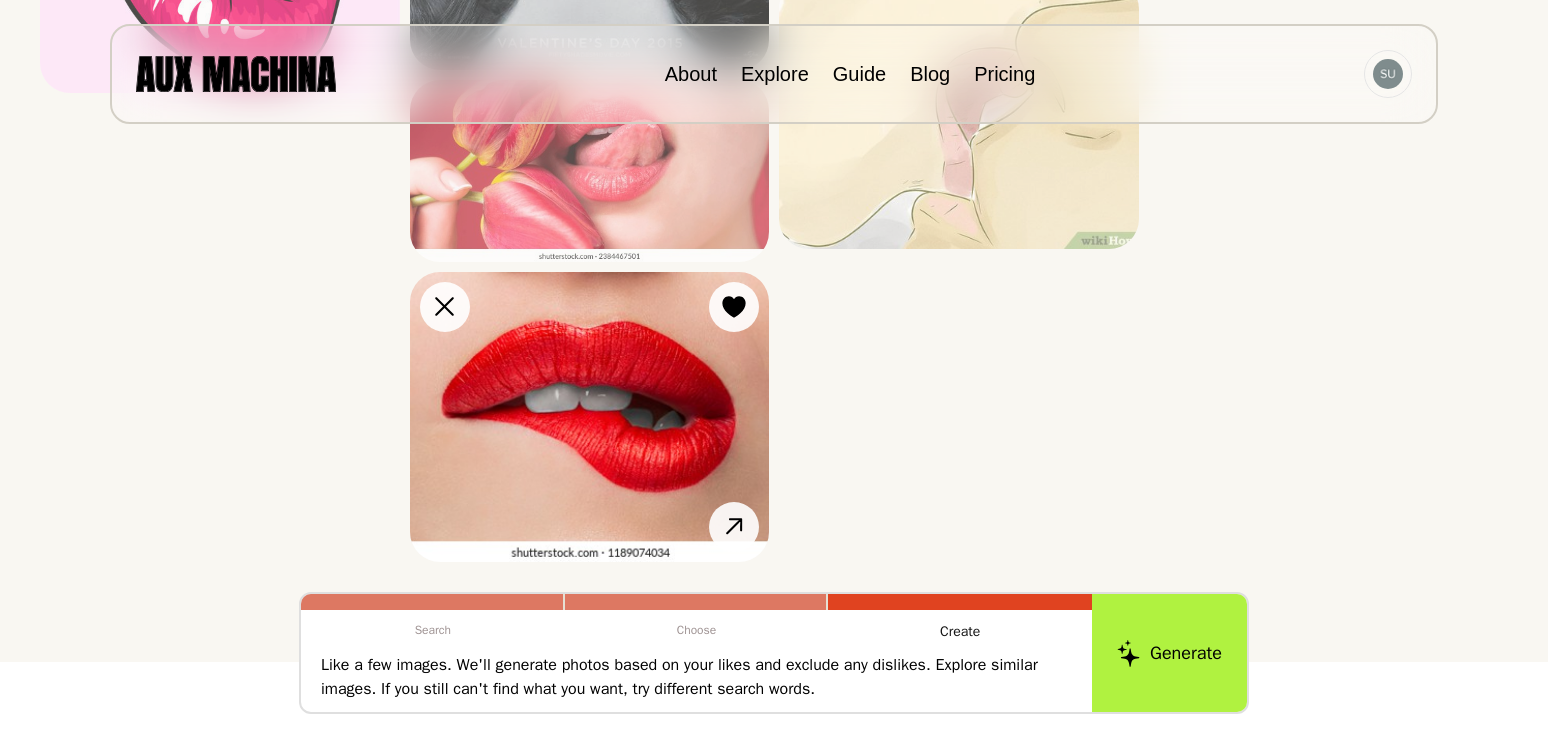 click at bounding box center (590, 417) 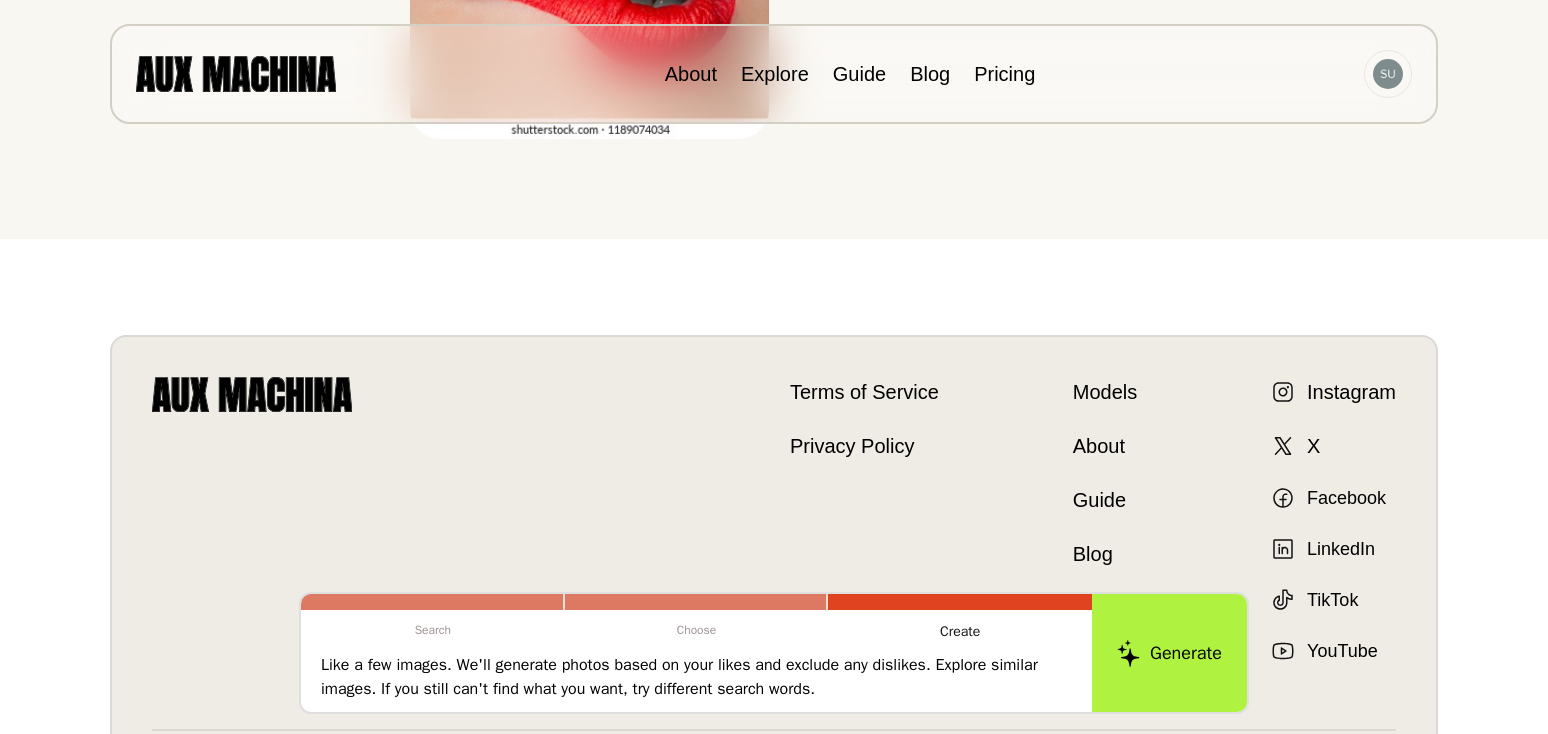 scroll, scrollTop: 4247, scrollLeft: 0, axis: vertical 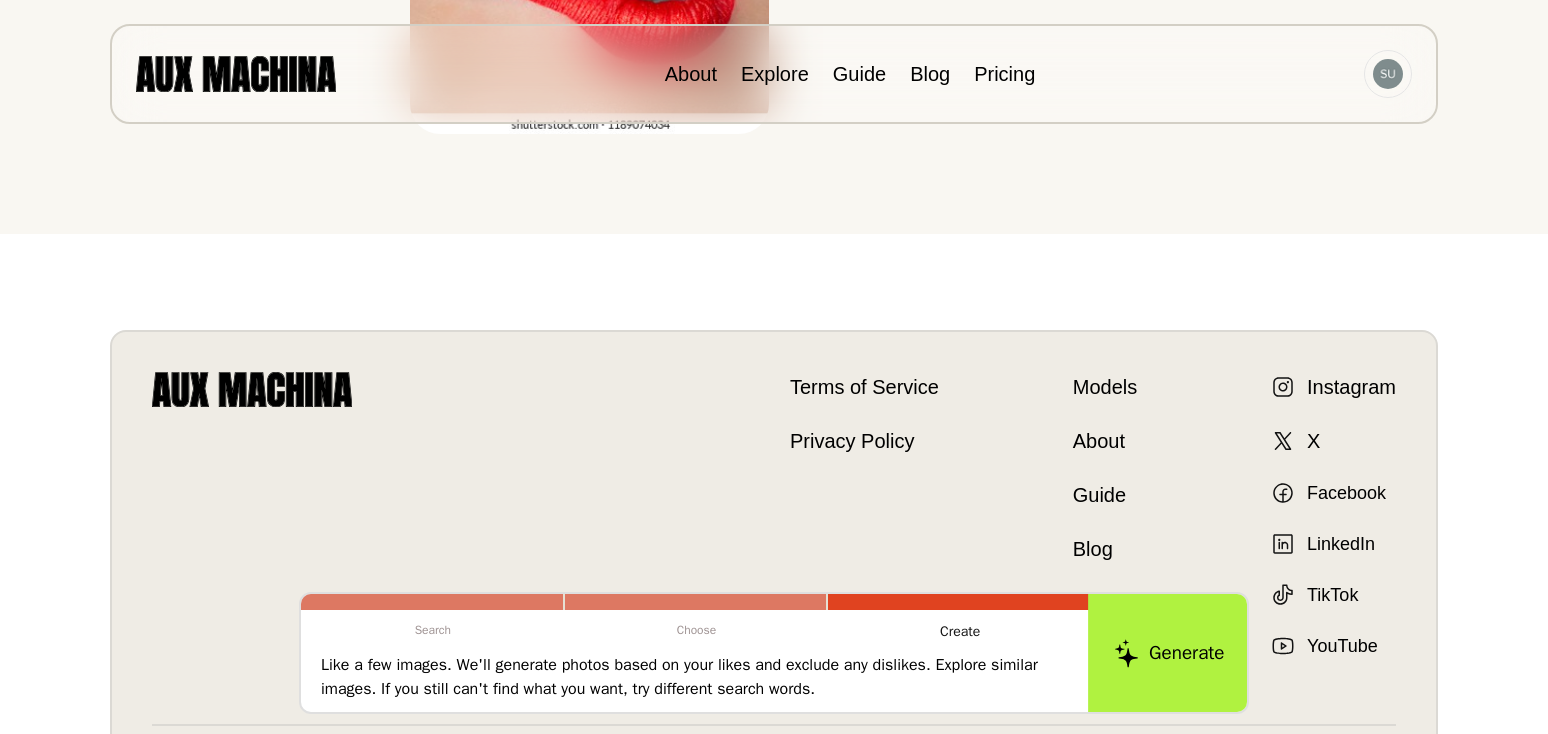 click on "Generate" at bounding box center [1169, 653] 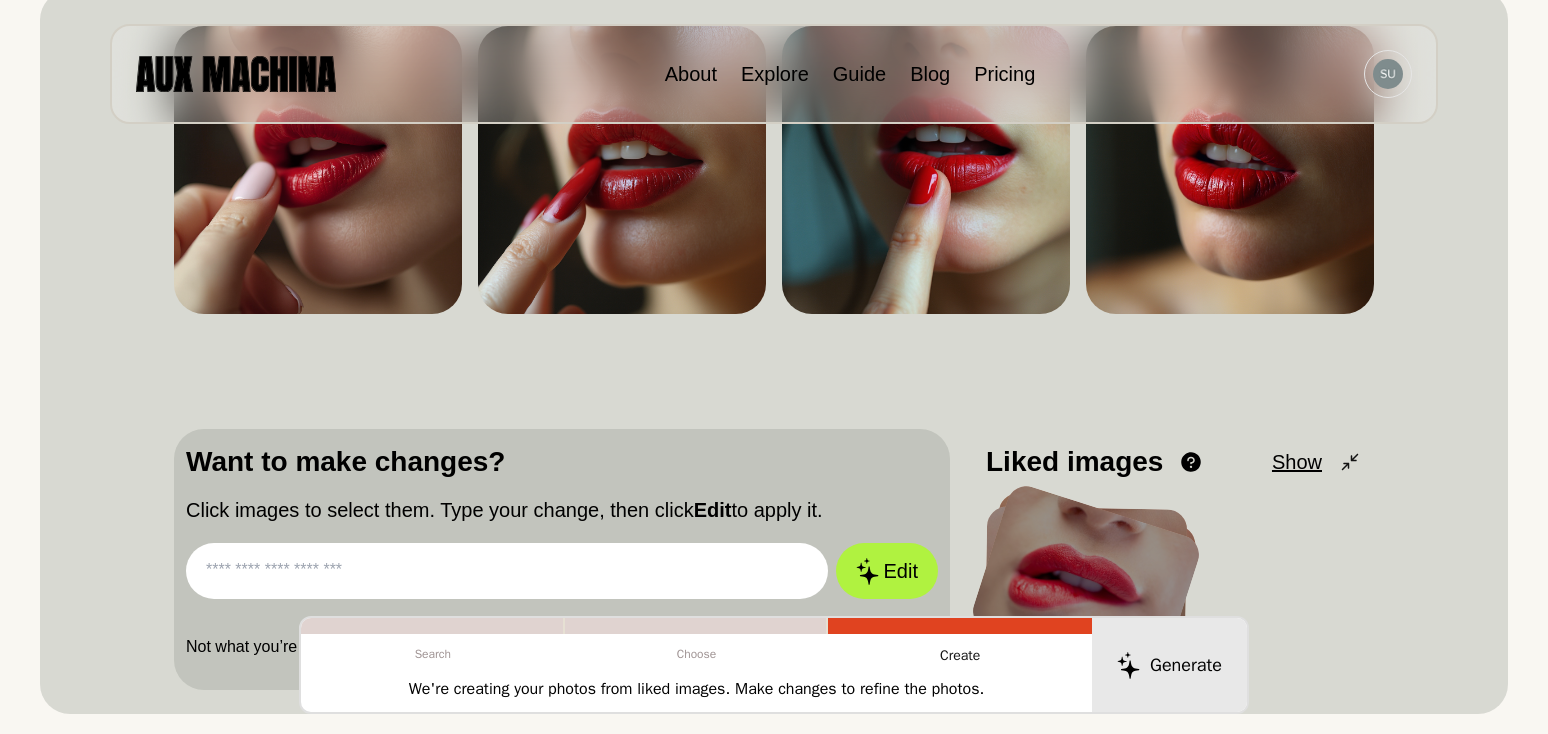 scroll, scrollTop: 287, scrollLeft: 0, axis: vertical 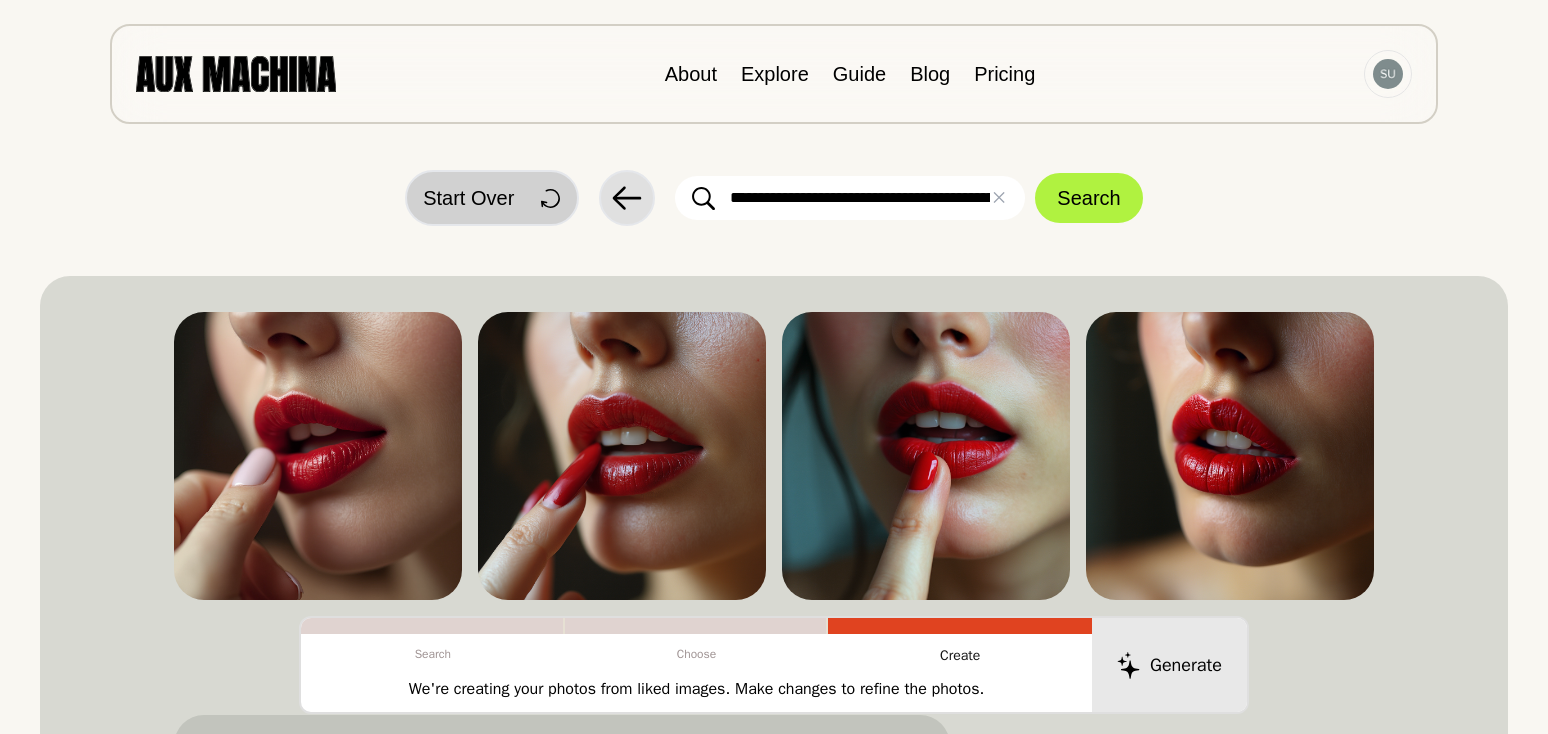 click on "Start Over" at bounding box center [468, 198] 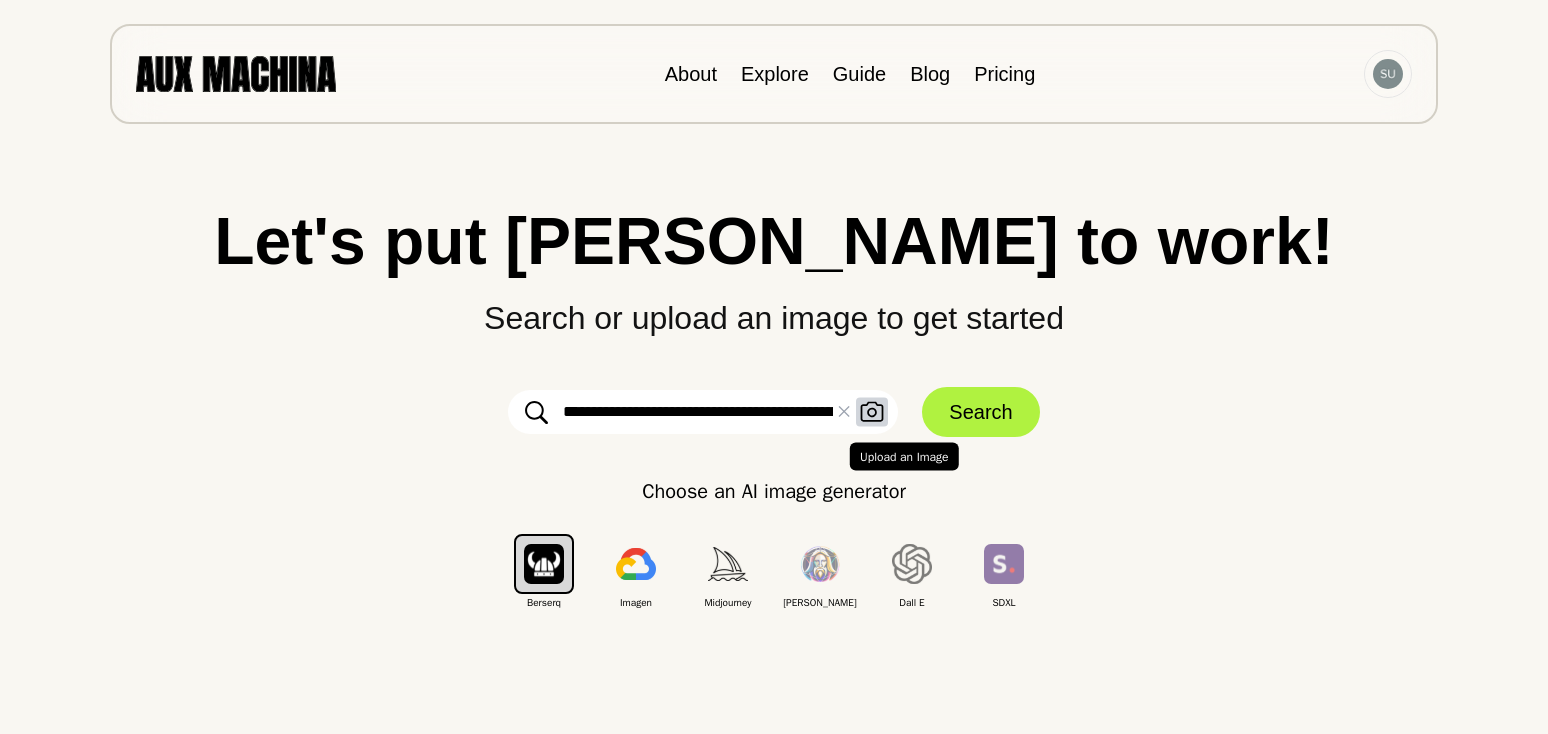 click 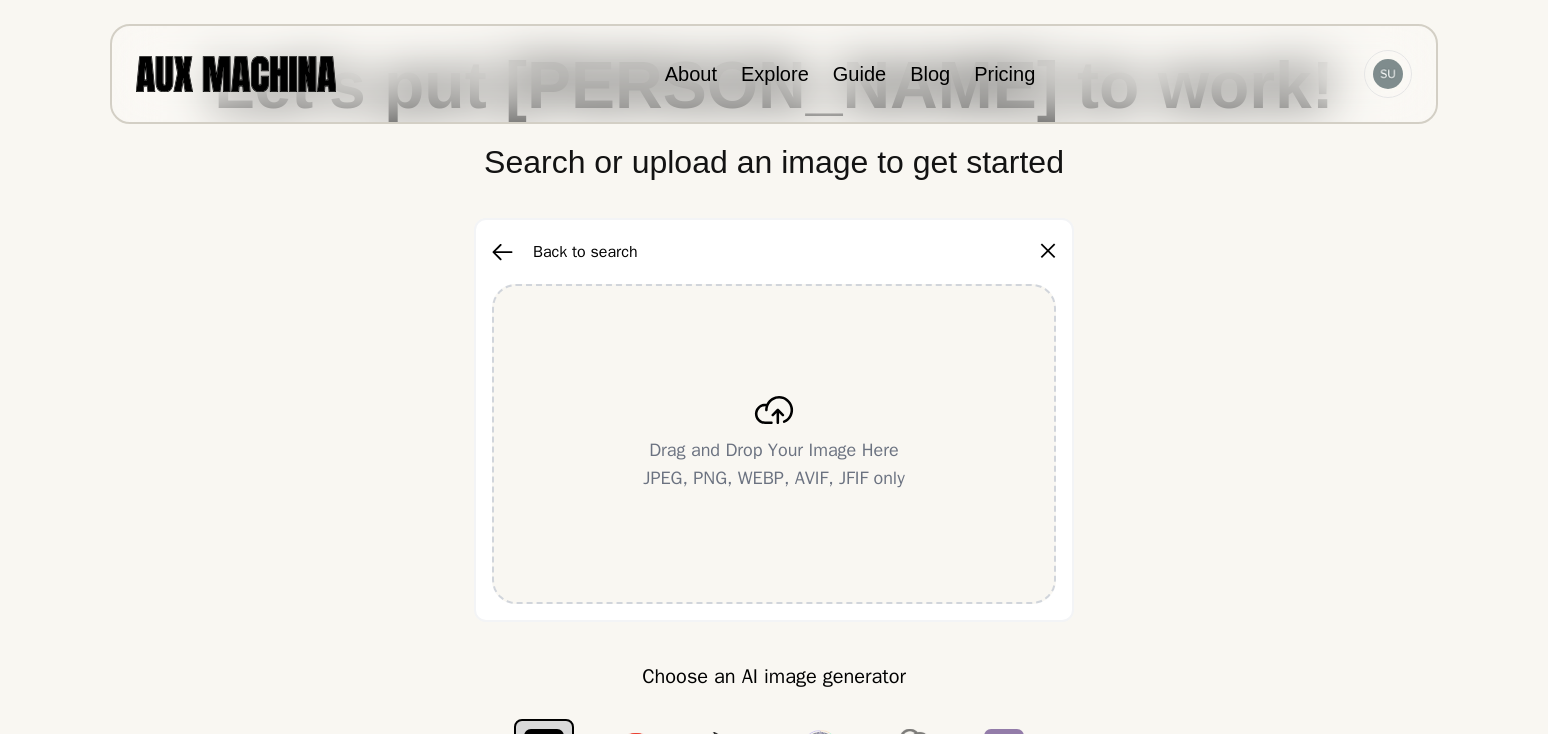 scroll, scrollTop: 161, scrollLeft: 0, axis: vertical 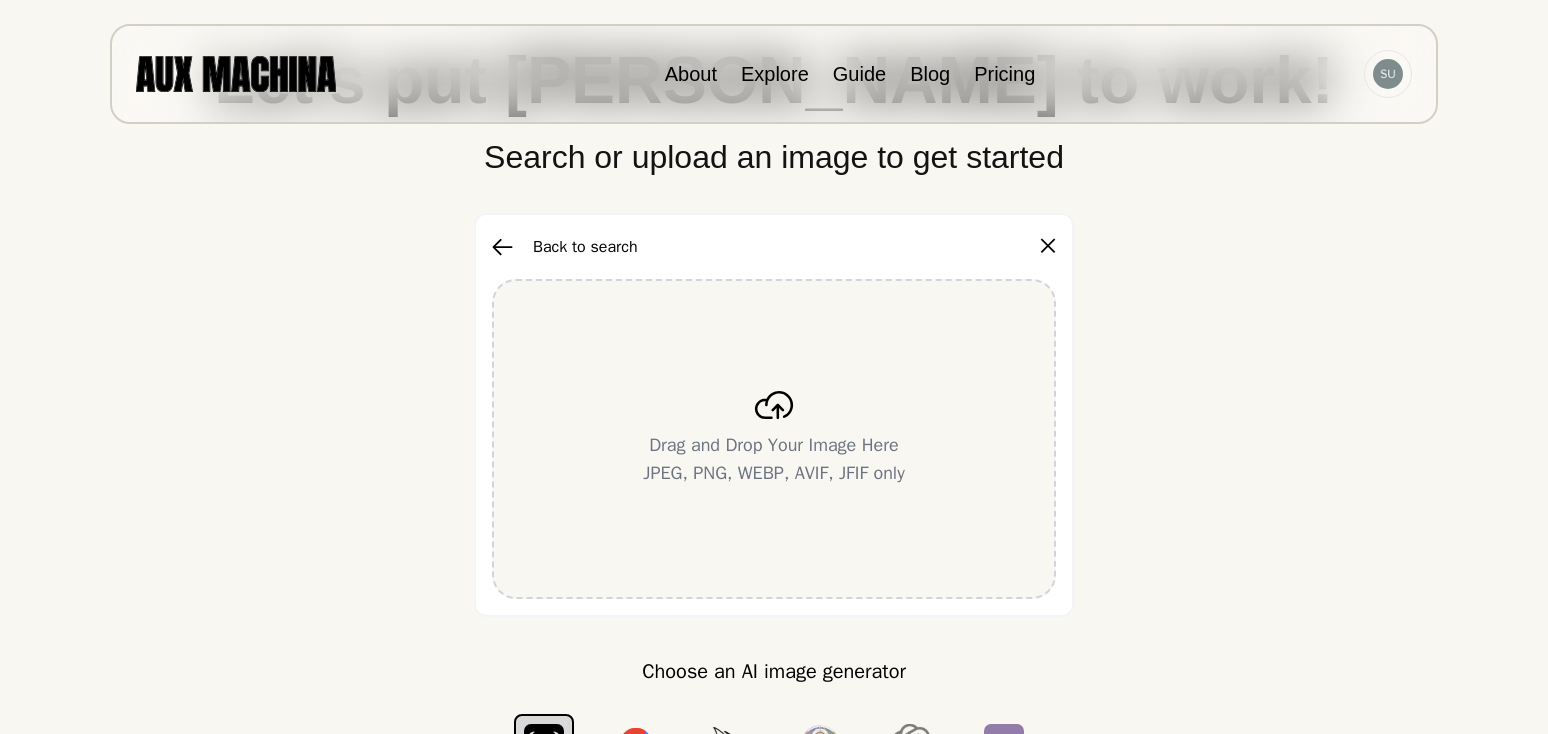 click on "Drag and Drop Your Image Here JPEG, PNG, WEBP, AVIF, JFIF only" at bounding box center (774, 439) 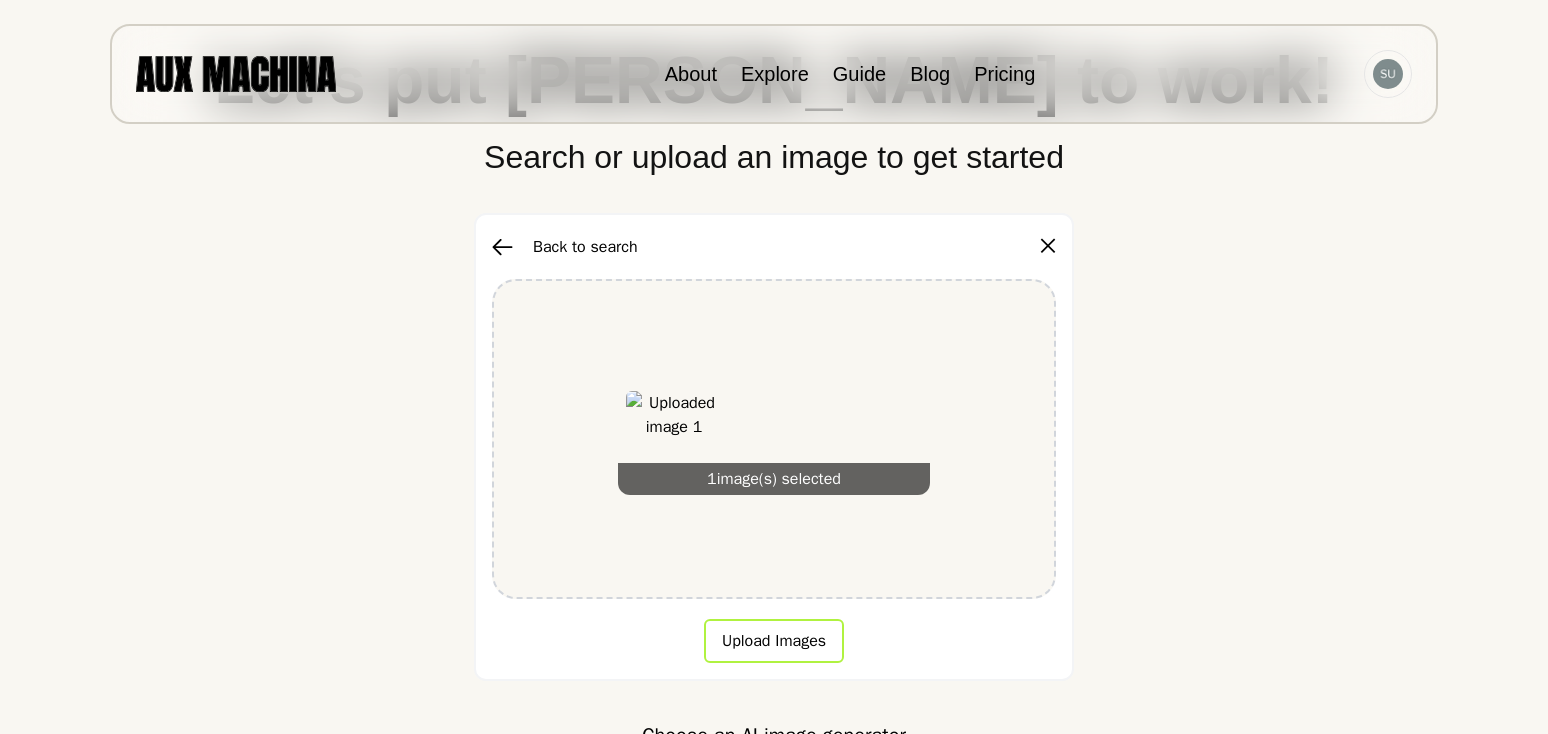 click on "Upload Images" at bounding box center (774, 641) 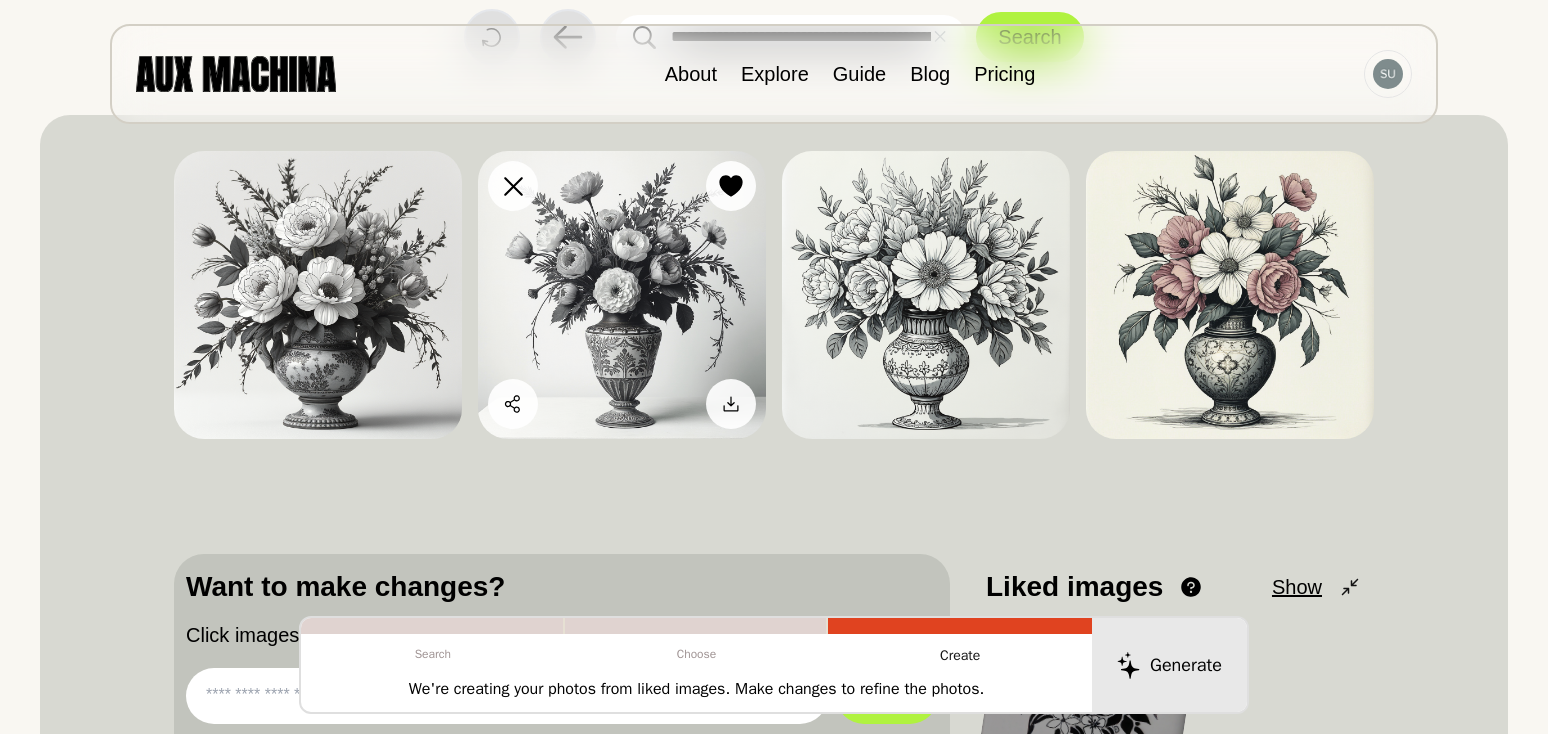 scroll, scrollTop: 0, scrollLeft: 0, axis: both 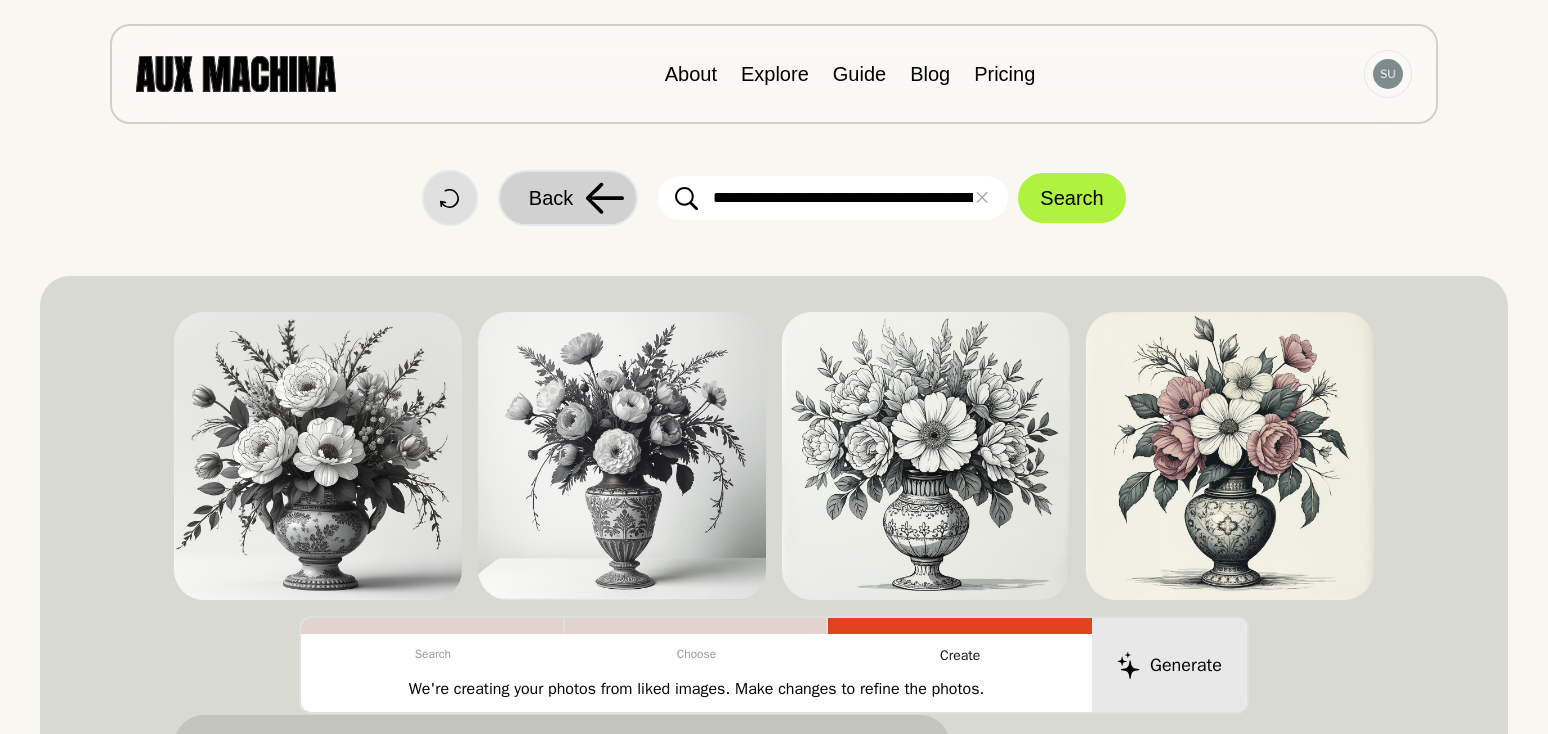 click 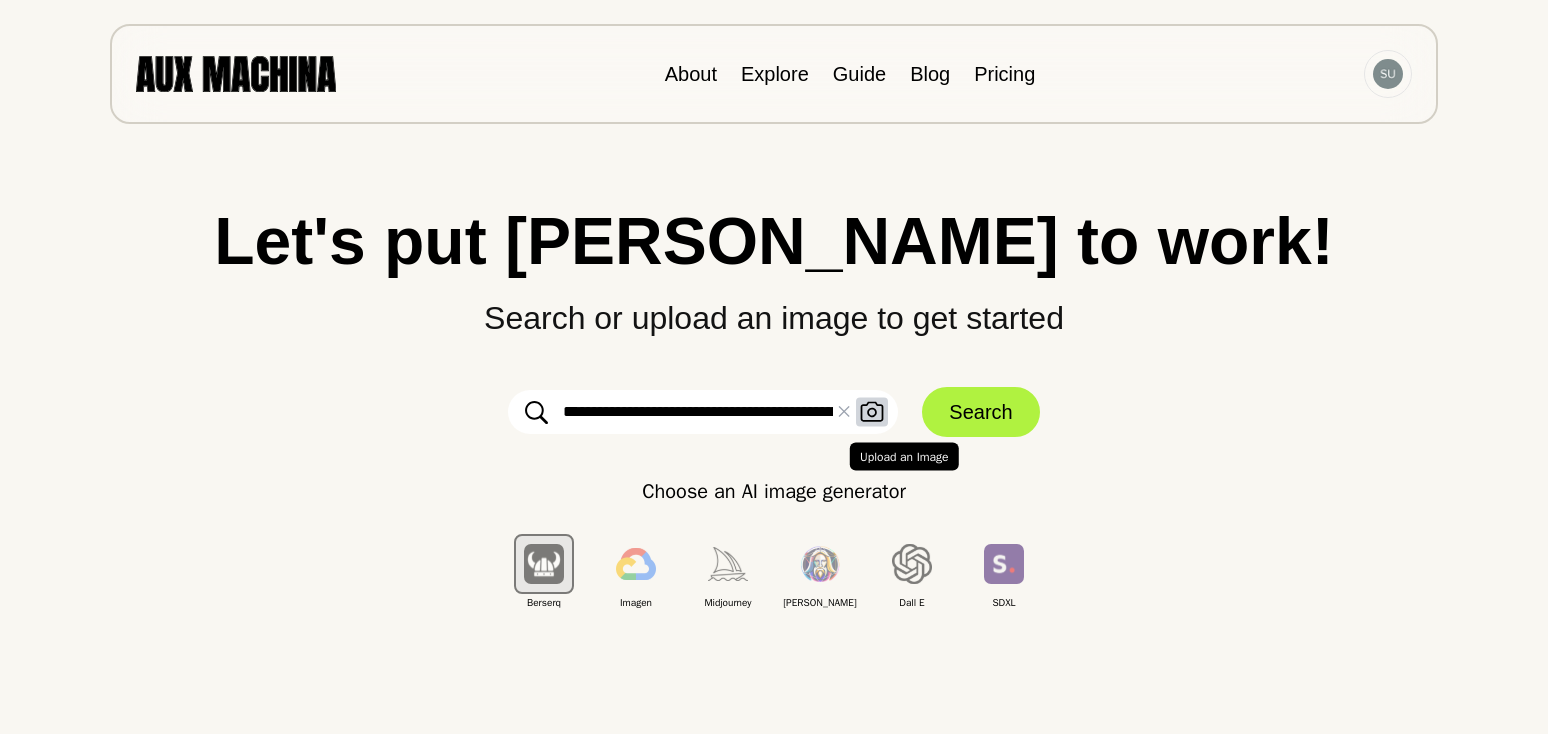 click 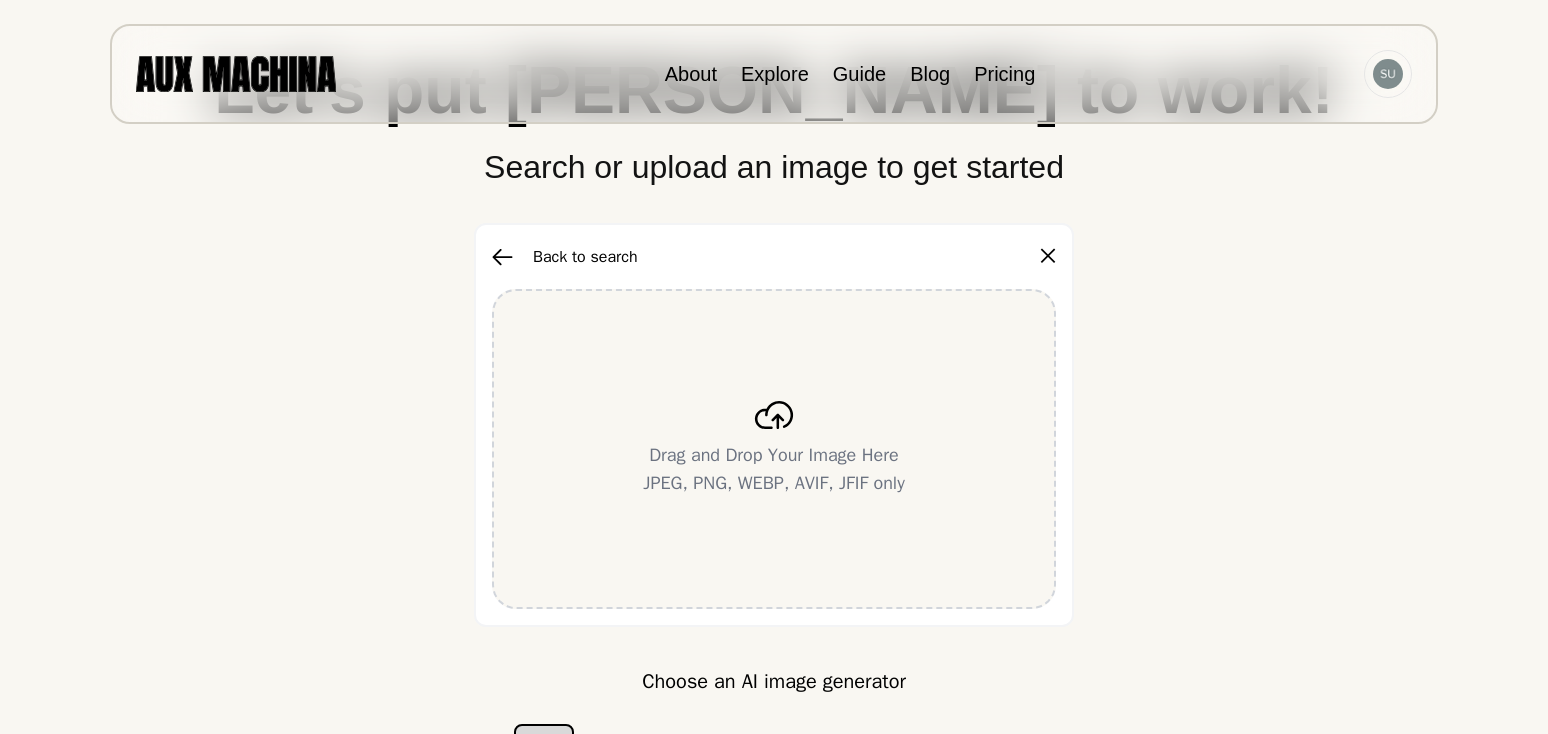 scroll, scrollTop: 159, scrollLeft: 0, axis: vertical 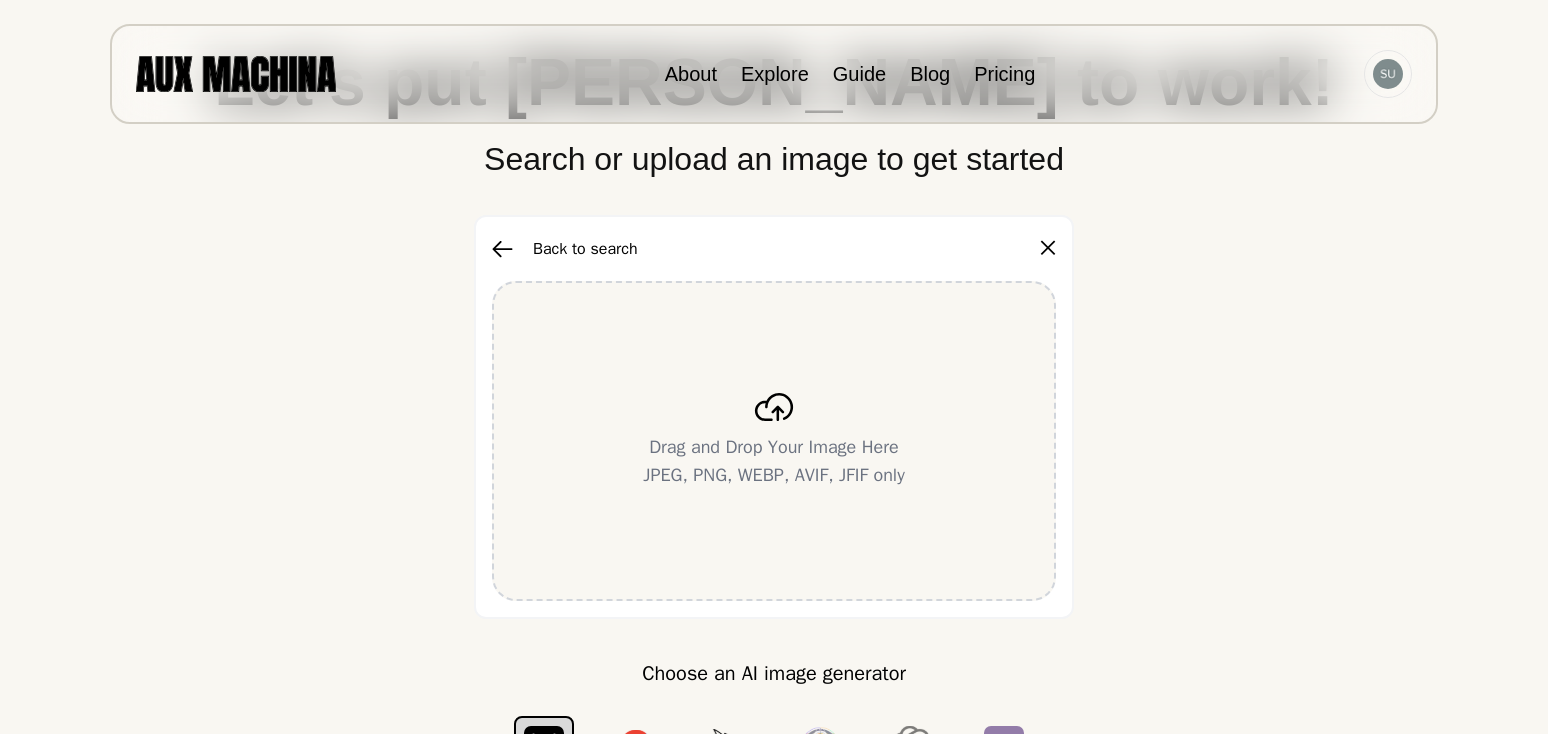 click 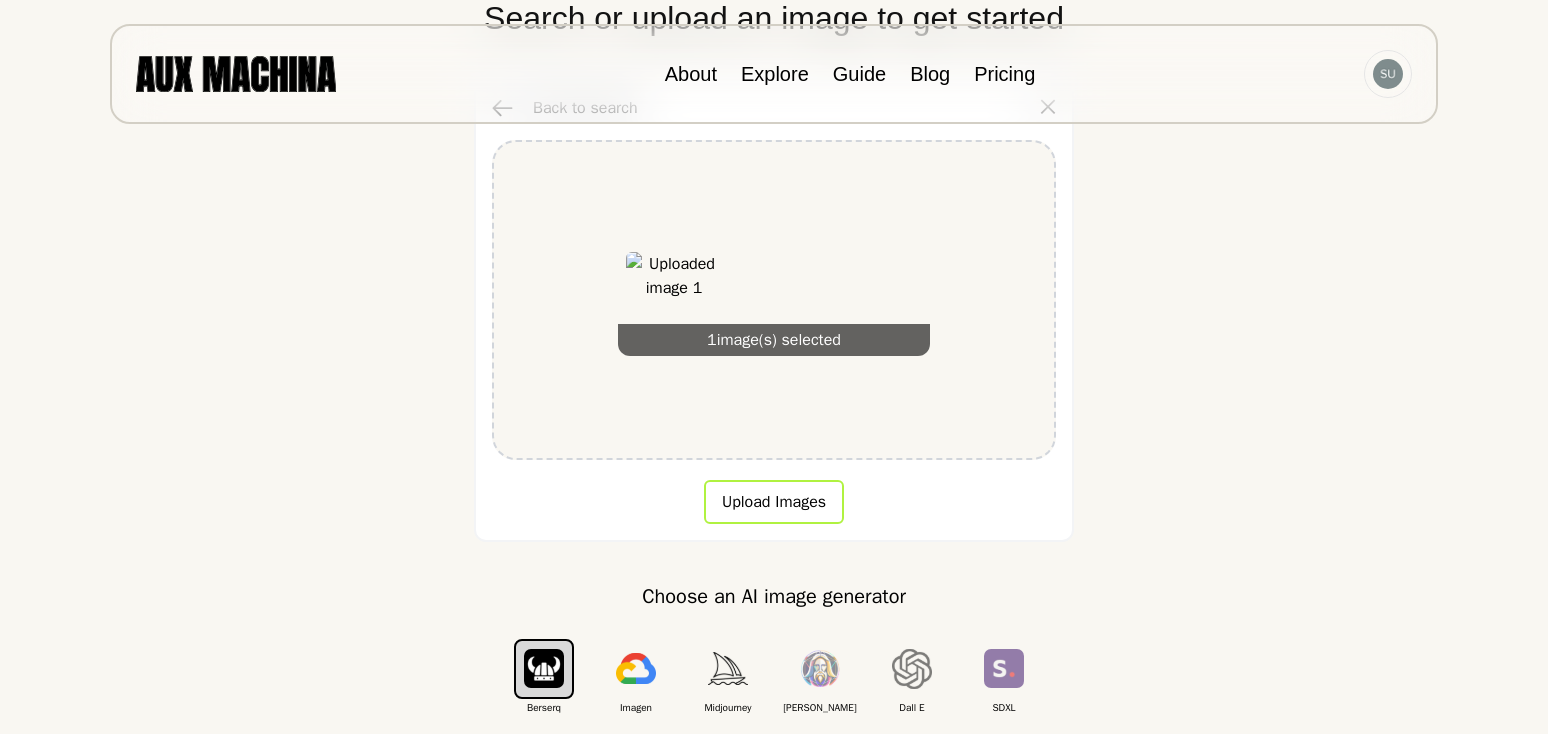 scroll, scrollTop: 325, scrollLeft: 0, axis: vertical 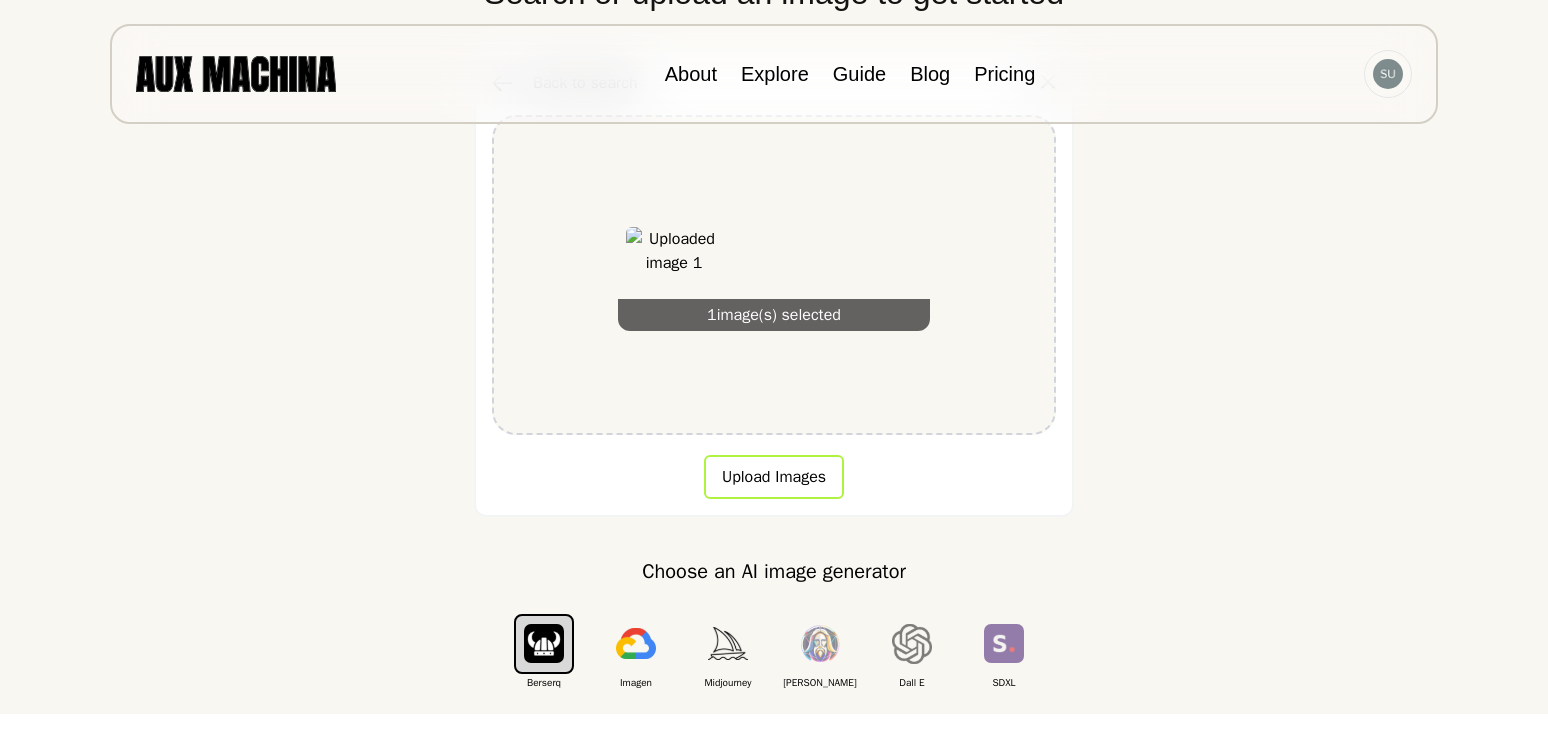 click on "Upload Images" at bounding box center (774, 477) 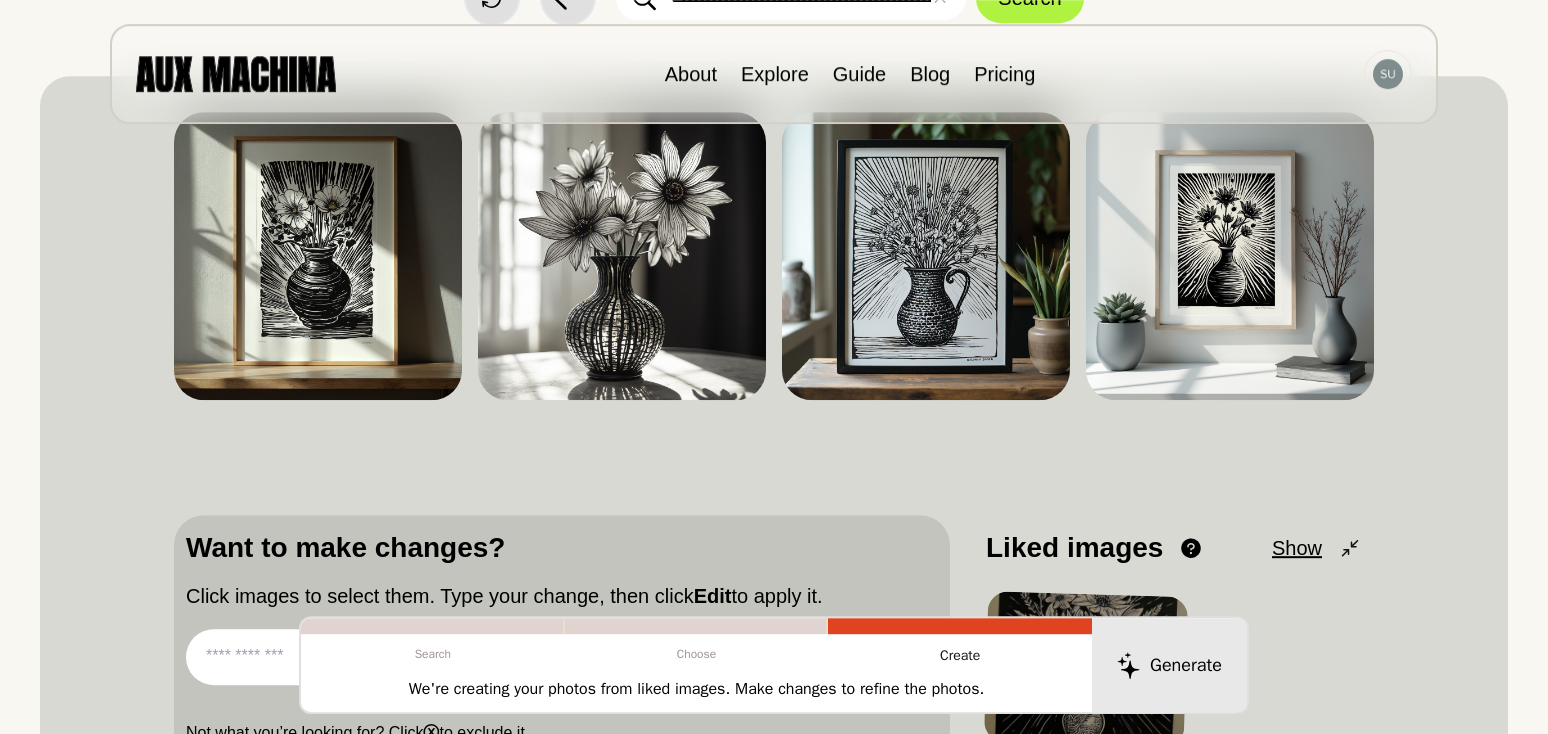 scroll, scrollTop: 0, scrollLeft: 0, axis: both 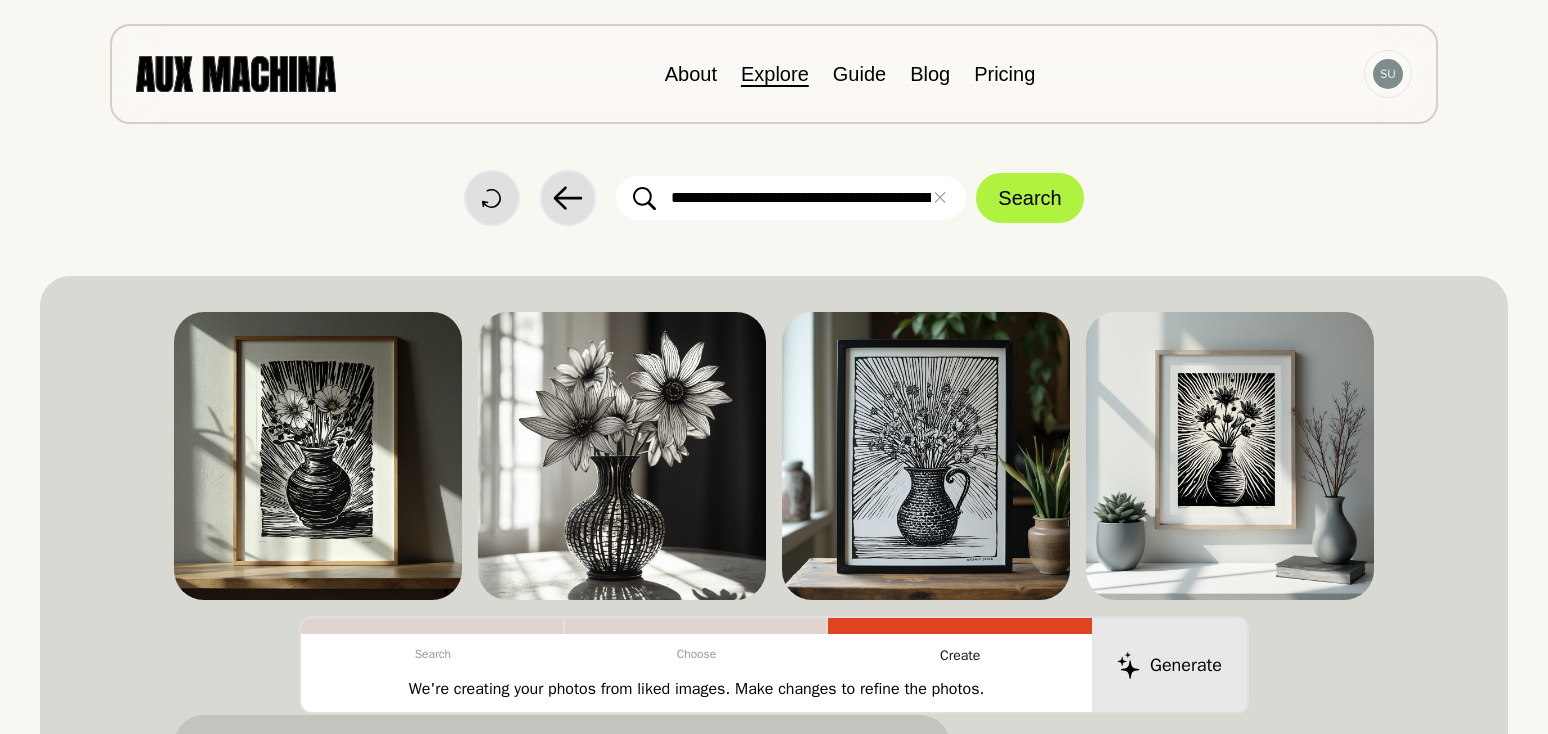 click on "Explore" at bounding box center (775, 74) 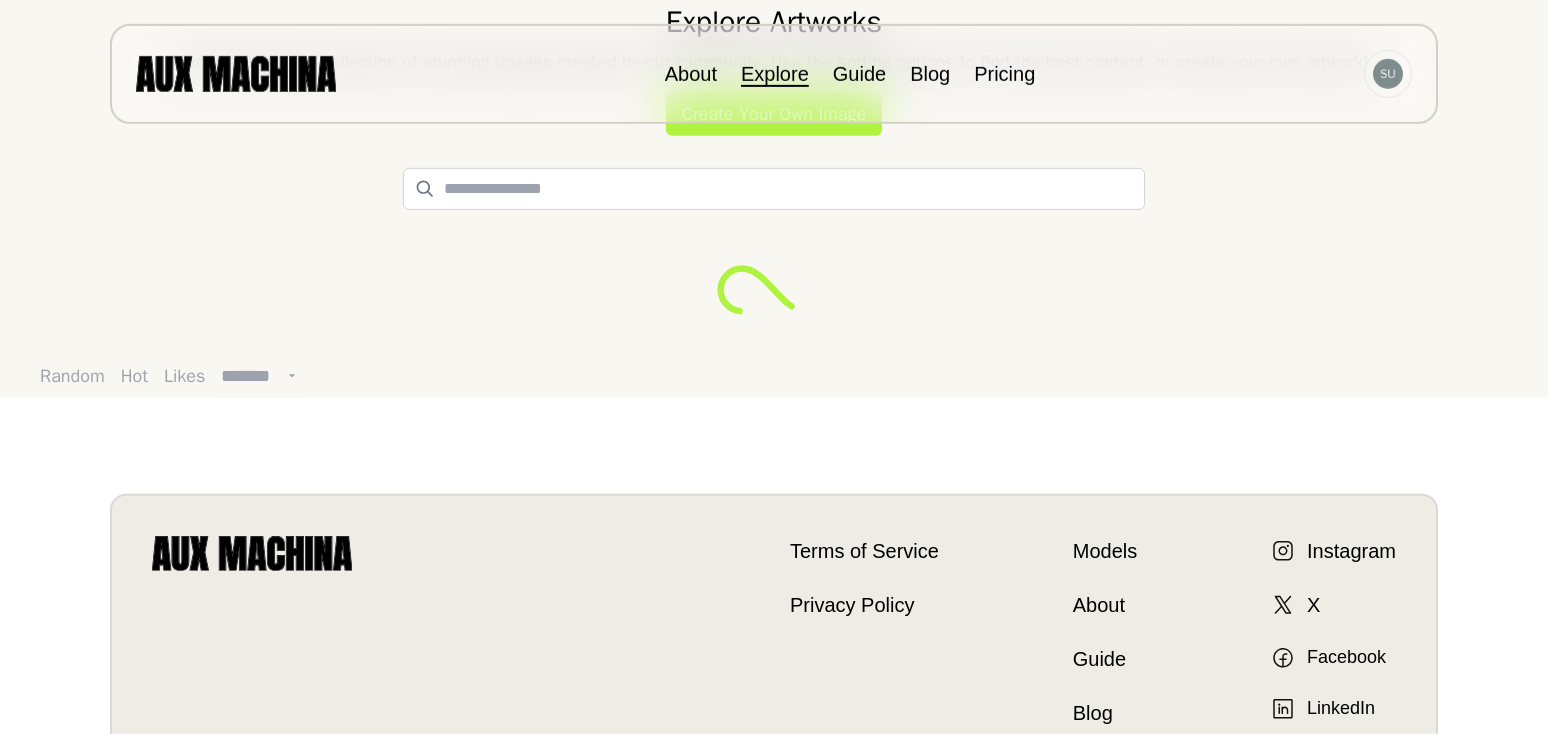 scroll, scrollTop: 153, scrollLeft: 0, axis: vertical 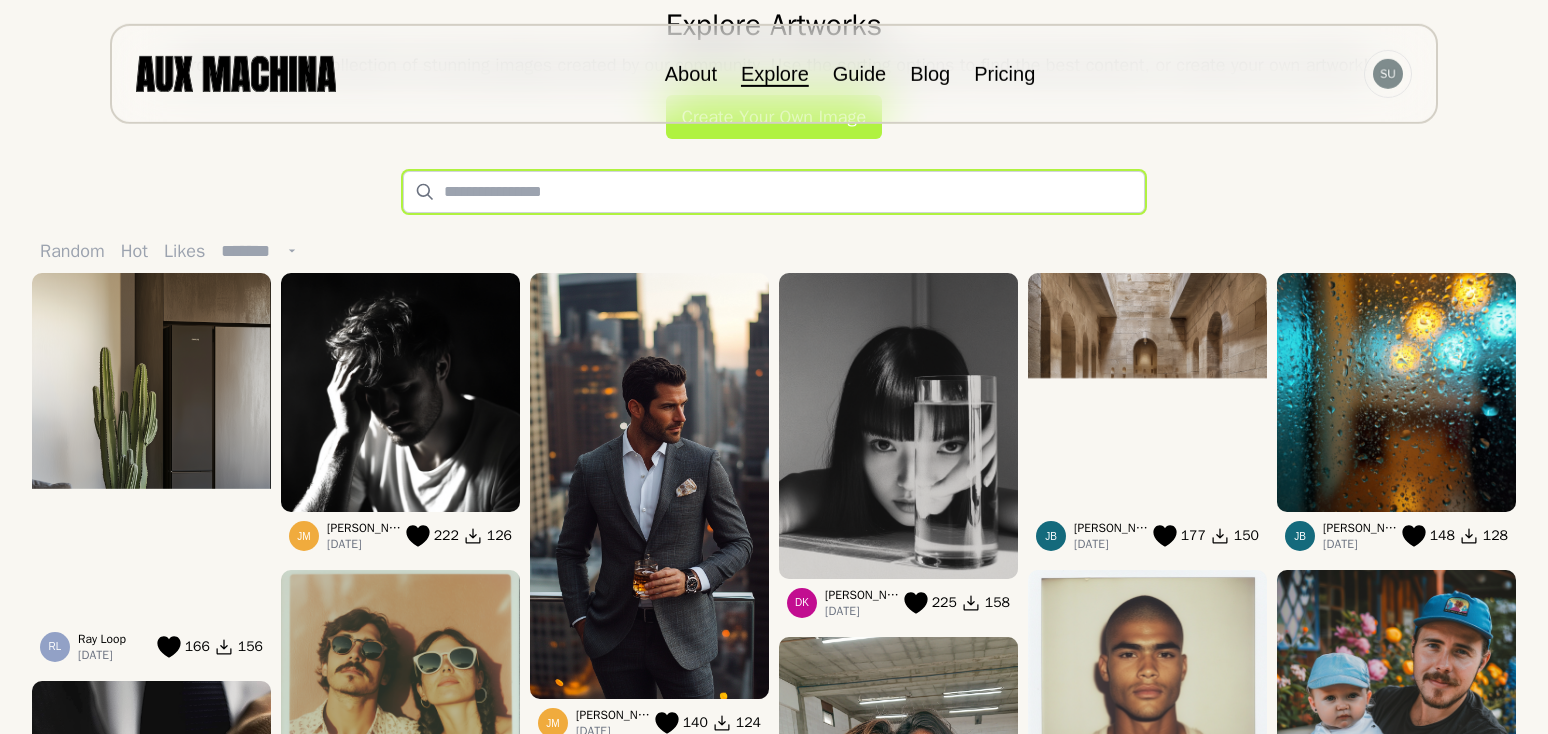 click at bounding box center [774, 192] 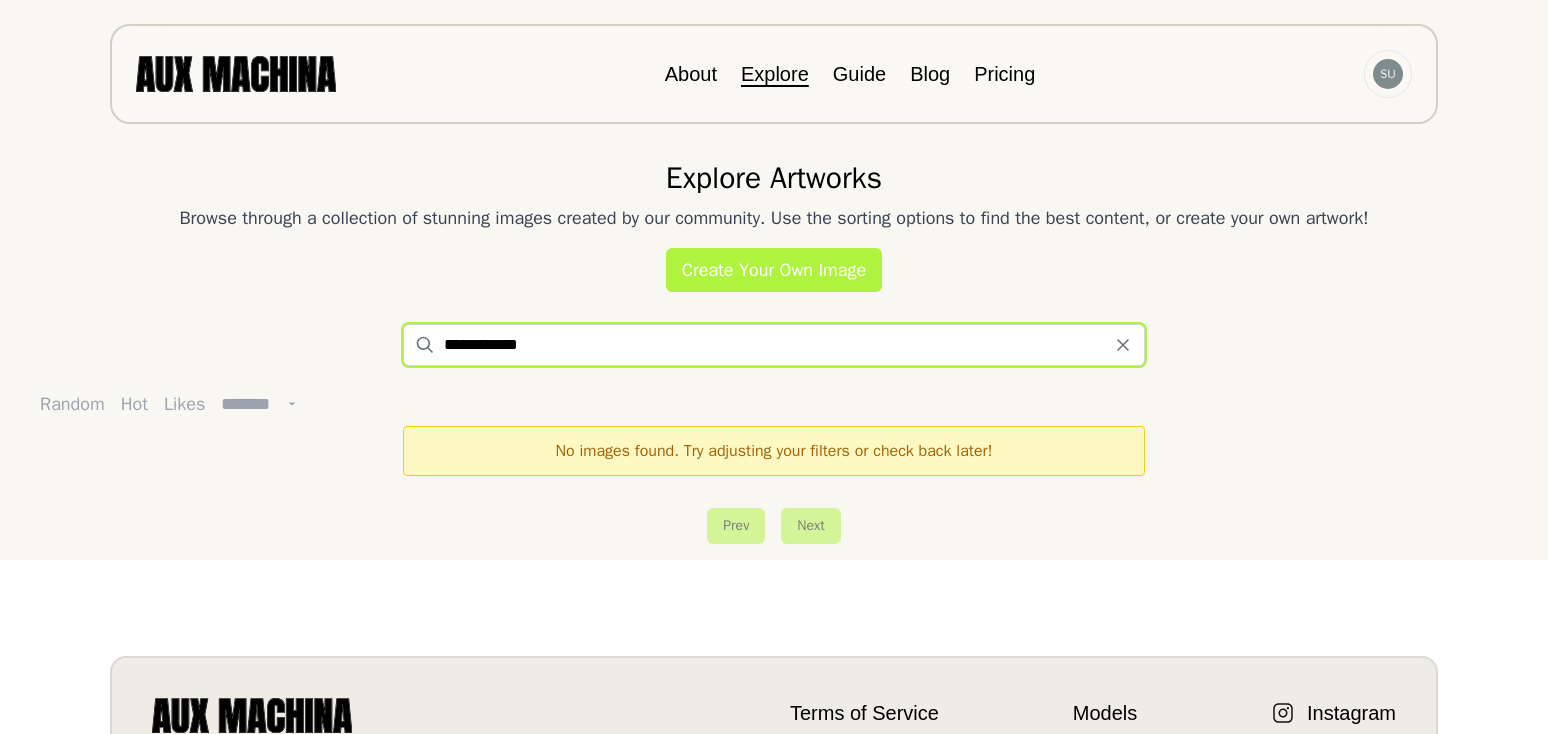 scroll, scrollTop: 1, scrollLeft: 0, axis: vertical 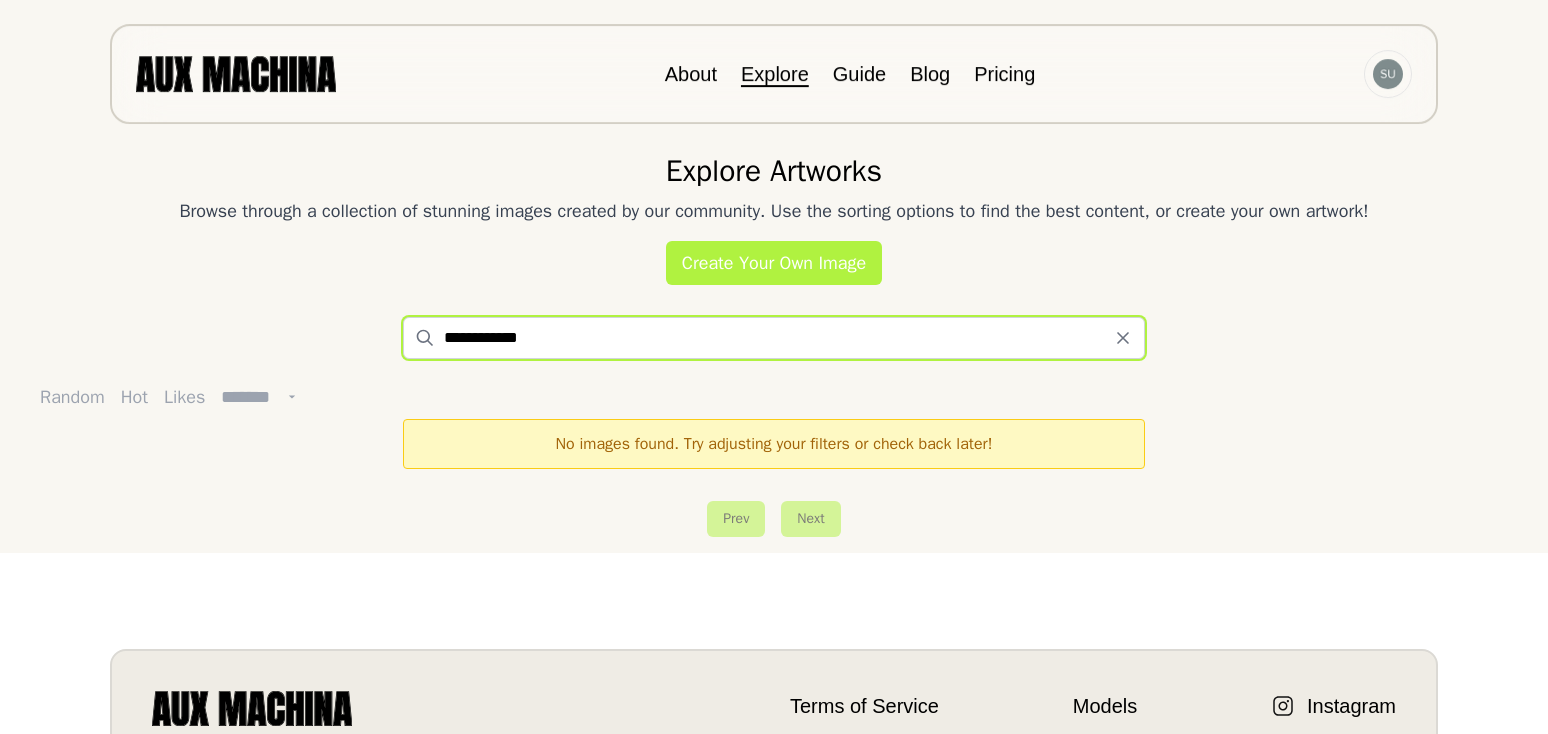 click on "**********" at bounding box center [774, 338] 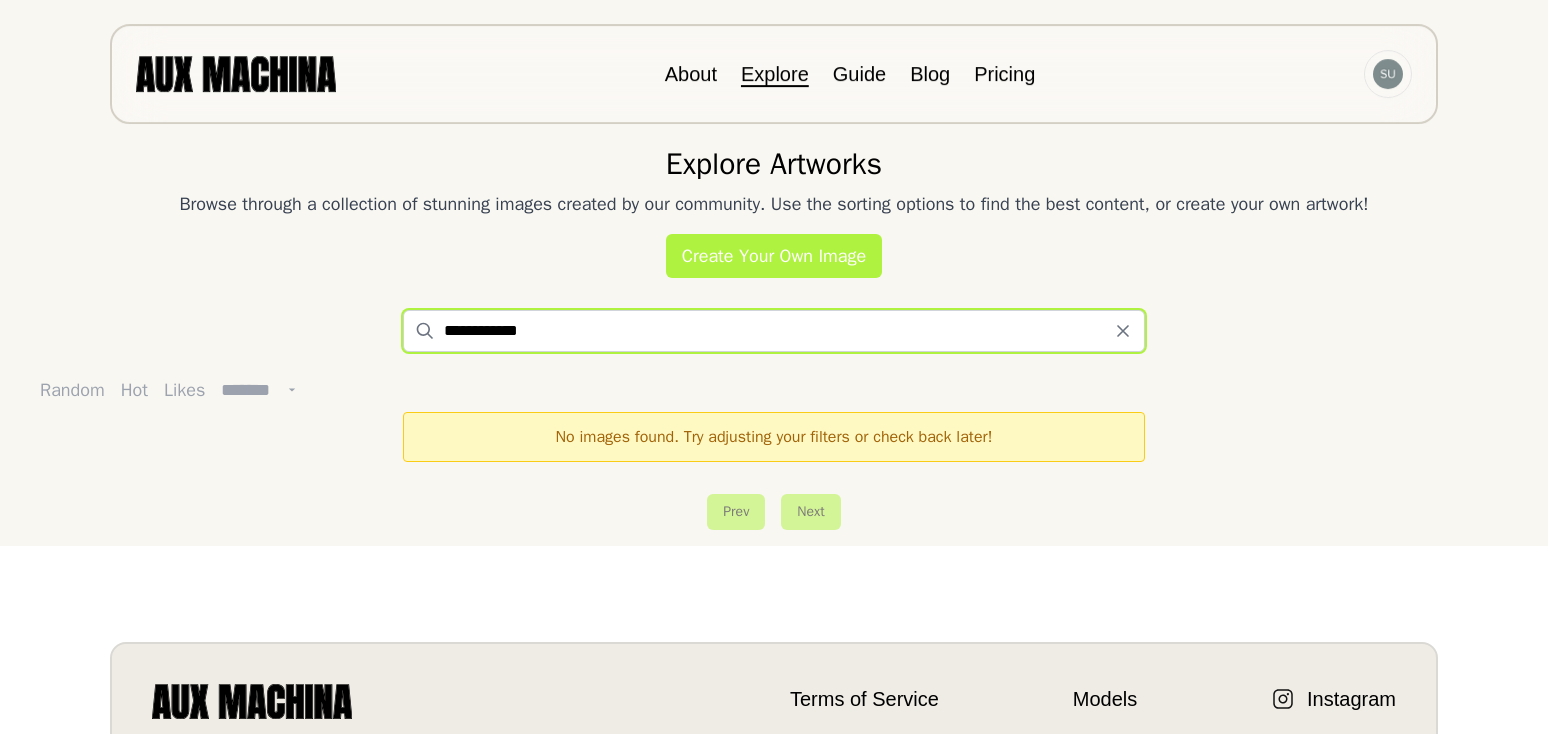 click on "**********" at bounding box center [774, 331] 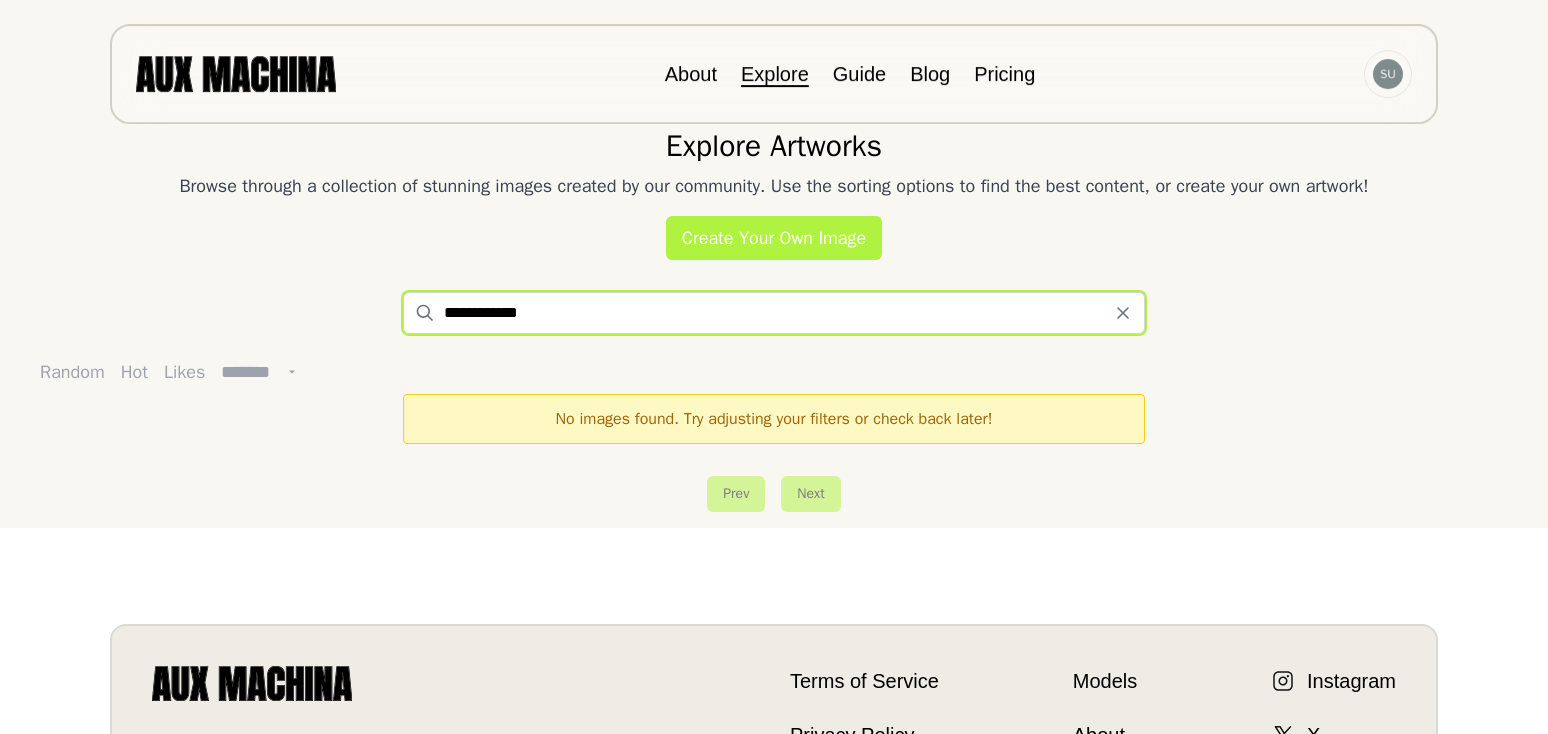 scroll, scrollTop: 0, scrollLeft: 0, axis: both 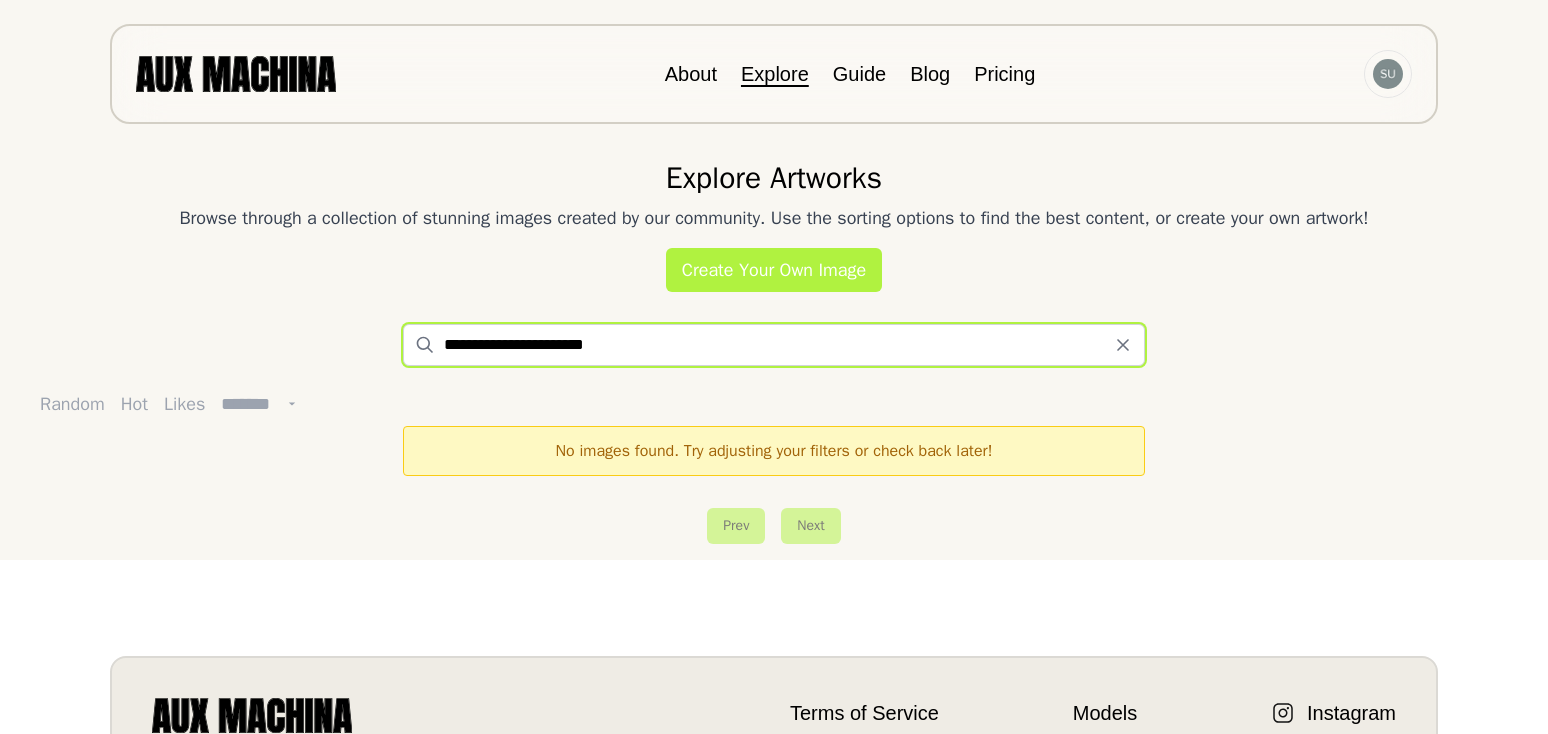 type on "**********" 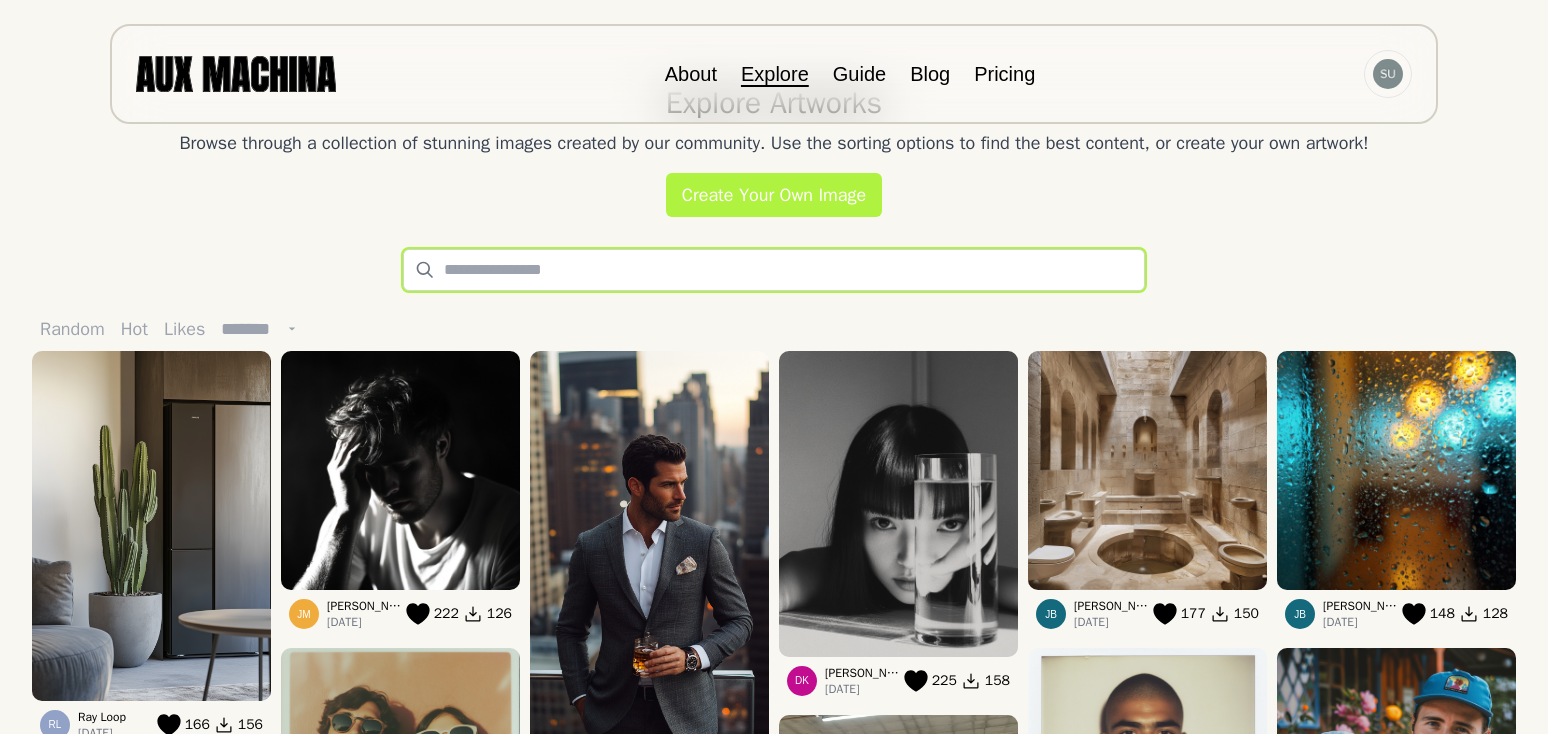 scroll, scrollTop: 71, scrollLeft: 0, axis: vertical 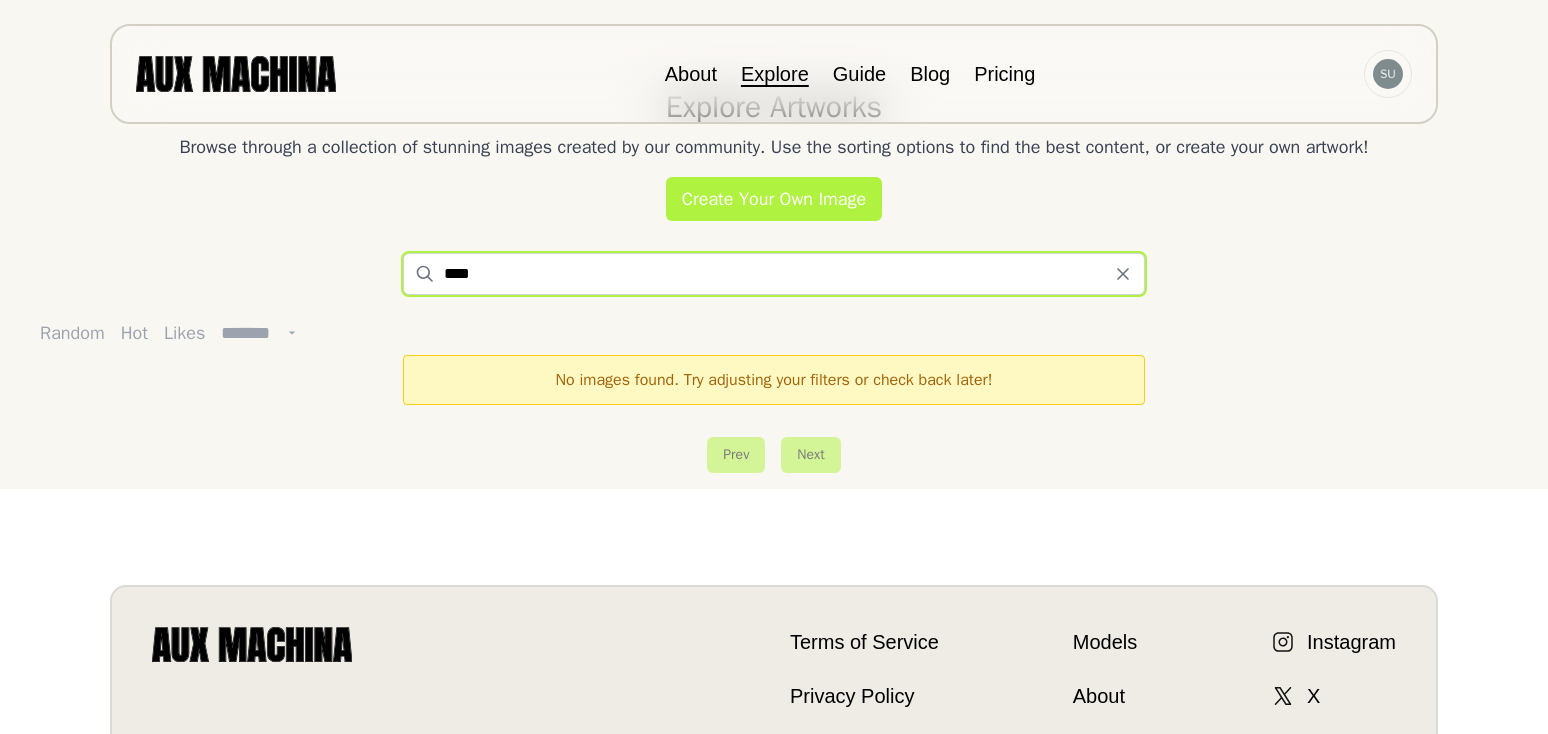 click on "****" at bounding box center [774, 274] 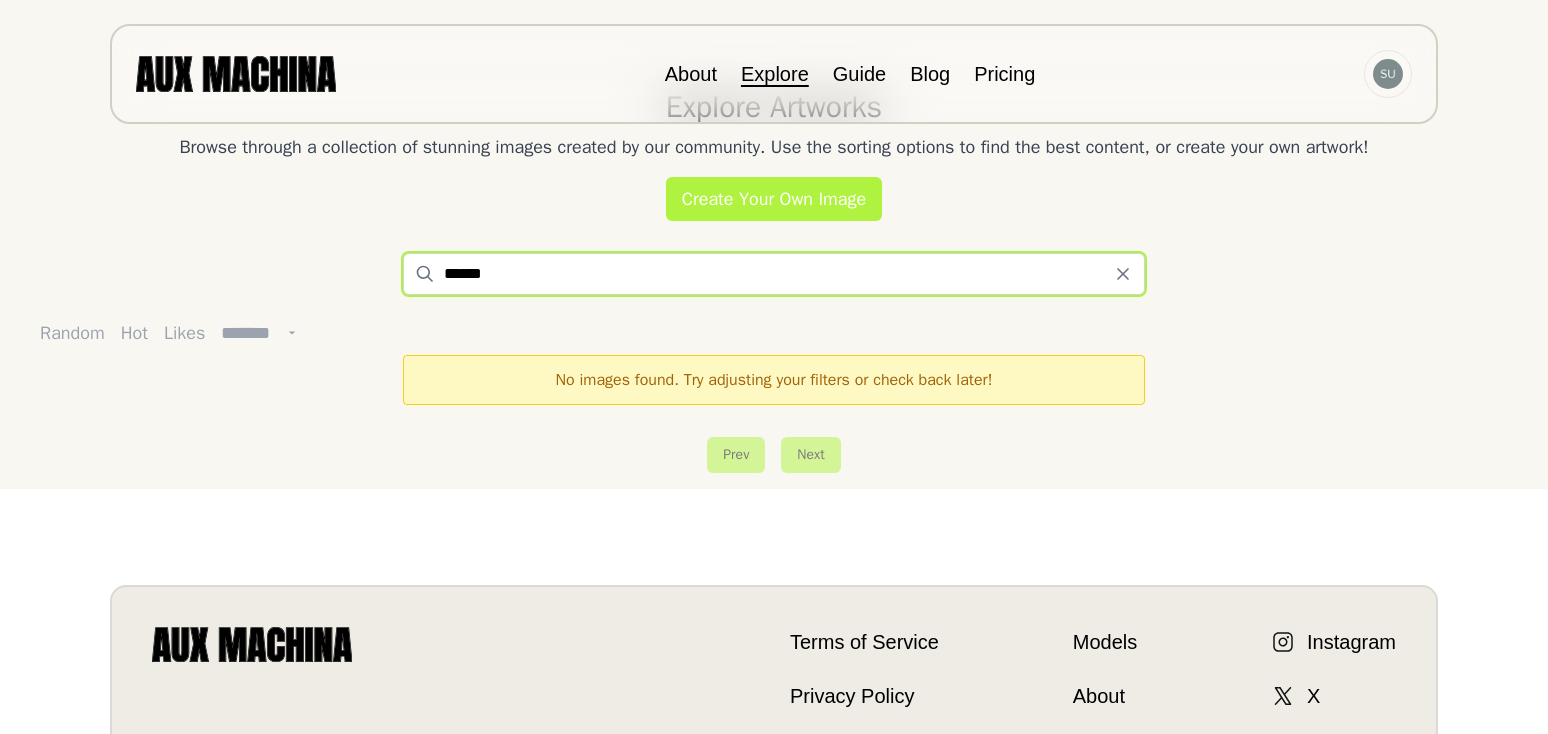 type on "******" 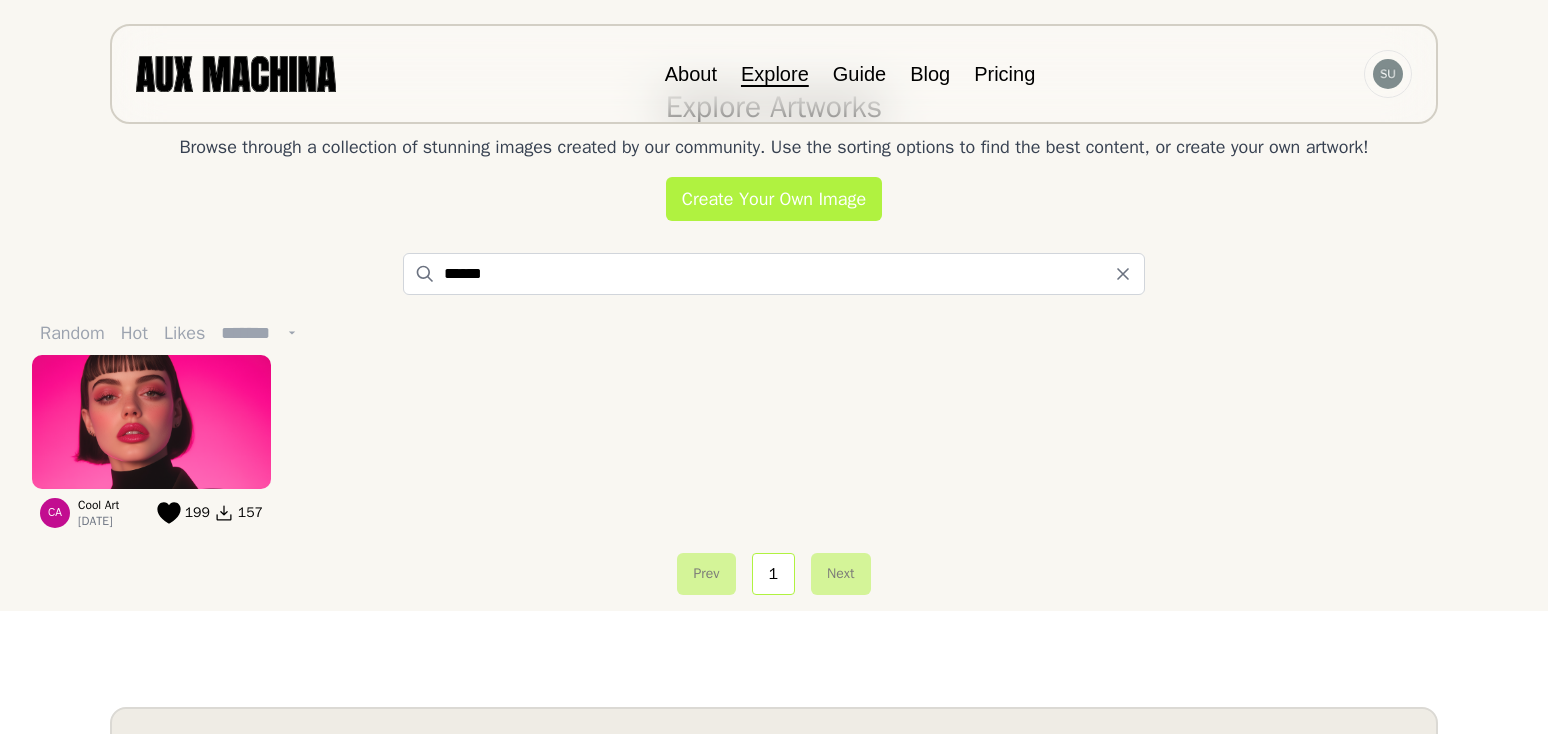 click at bounding box center [151, 422] 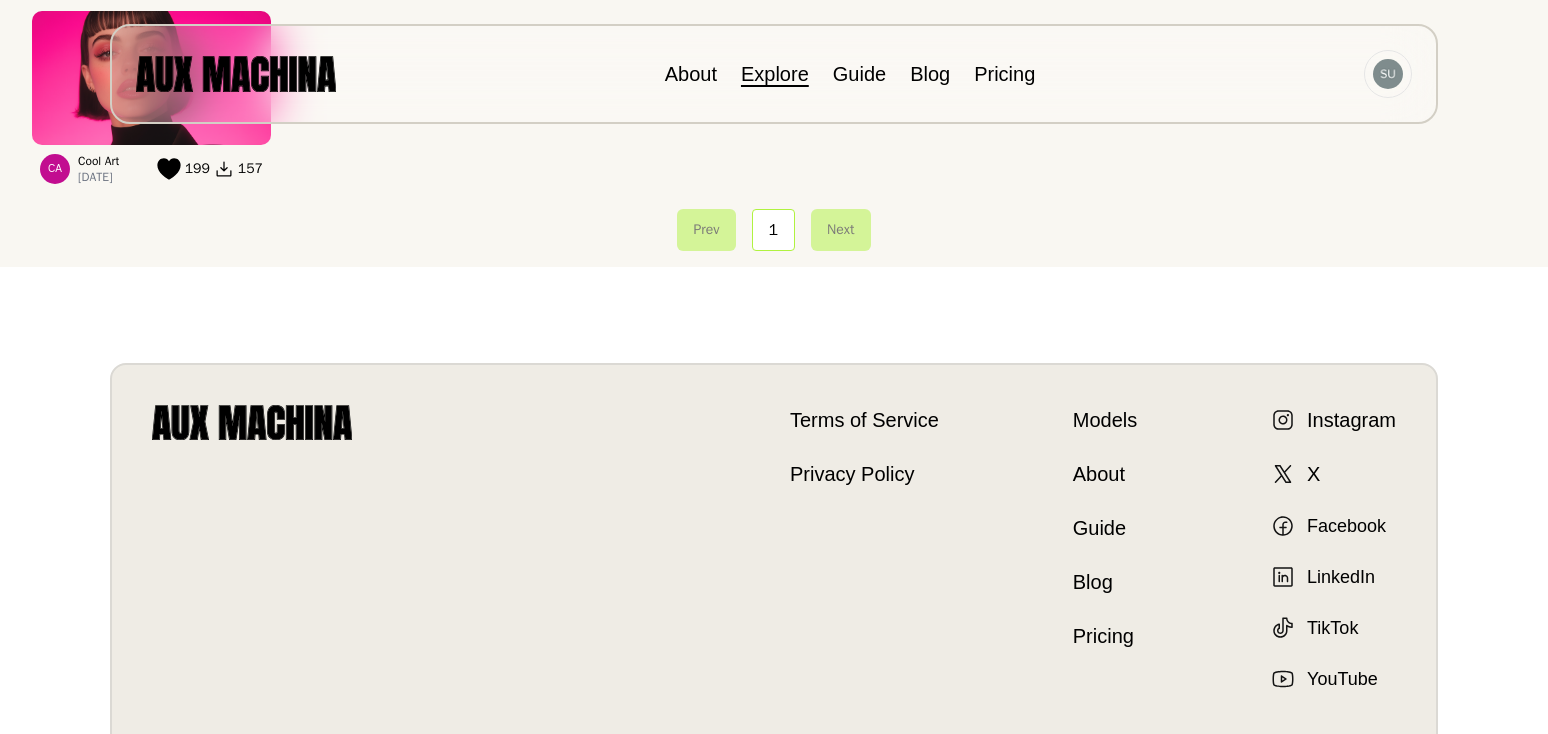 scroll, scrollTop: 0, scrollLeft: 0, axis: both 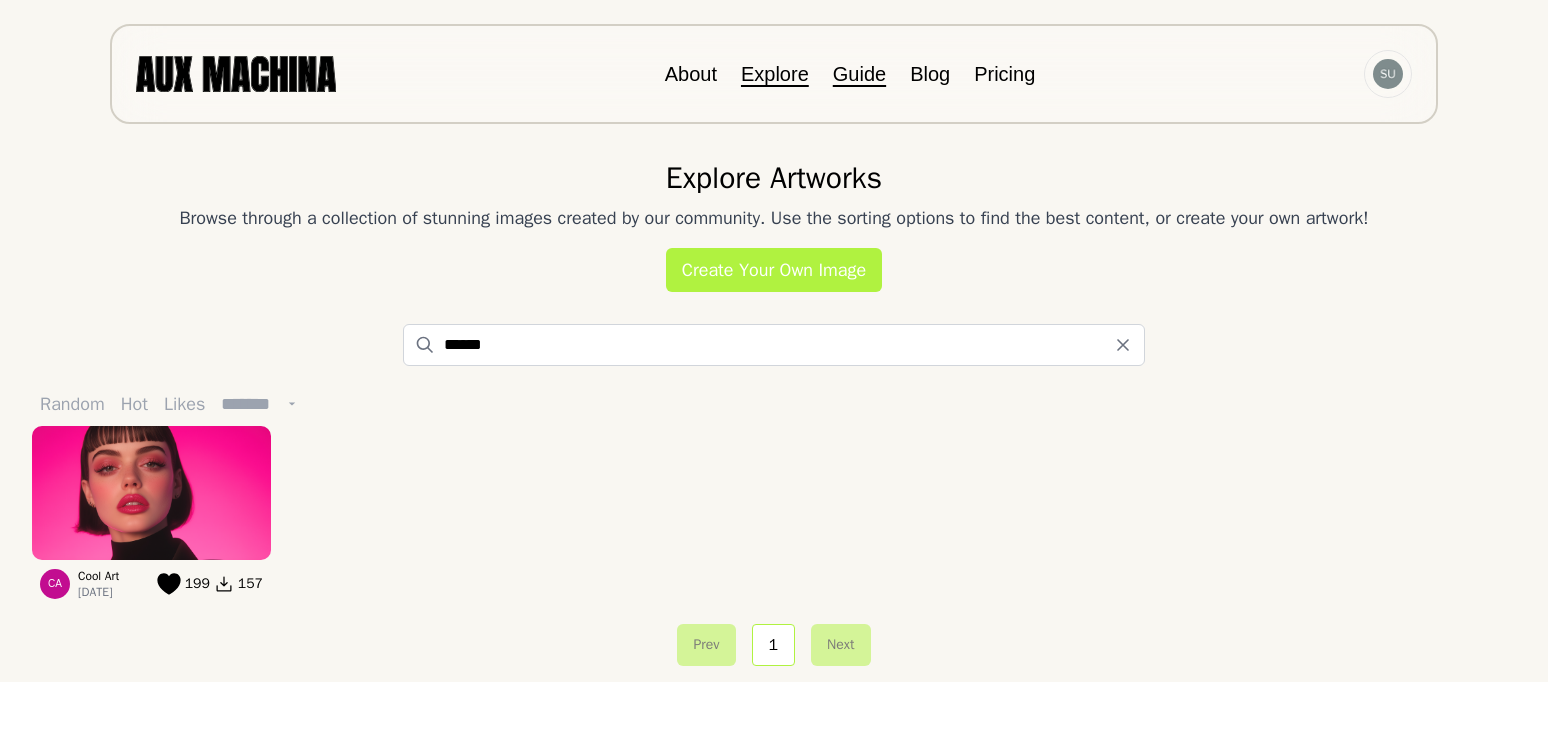 click on "Guide" at bounding box center [859, 74] 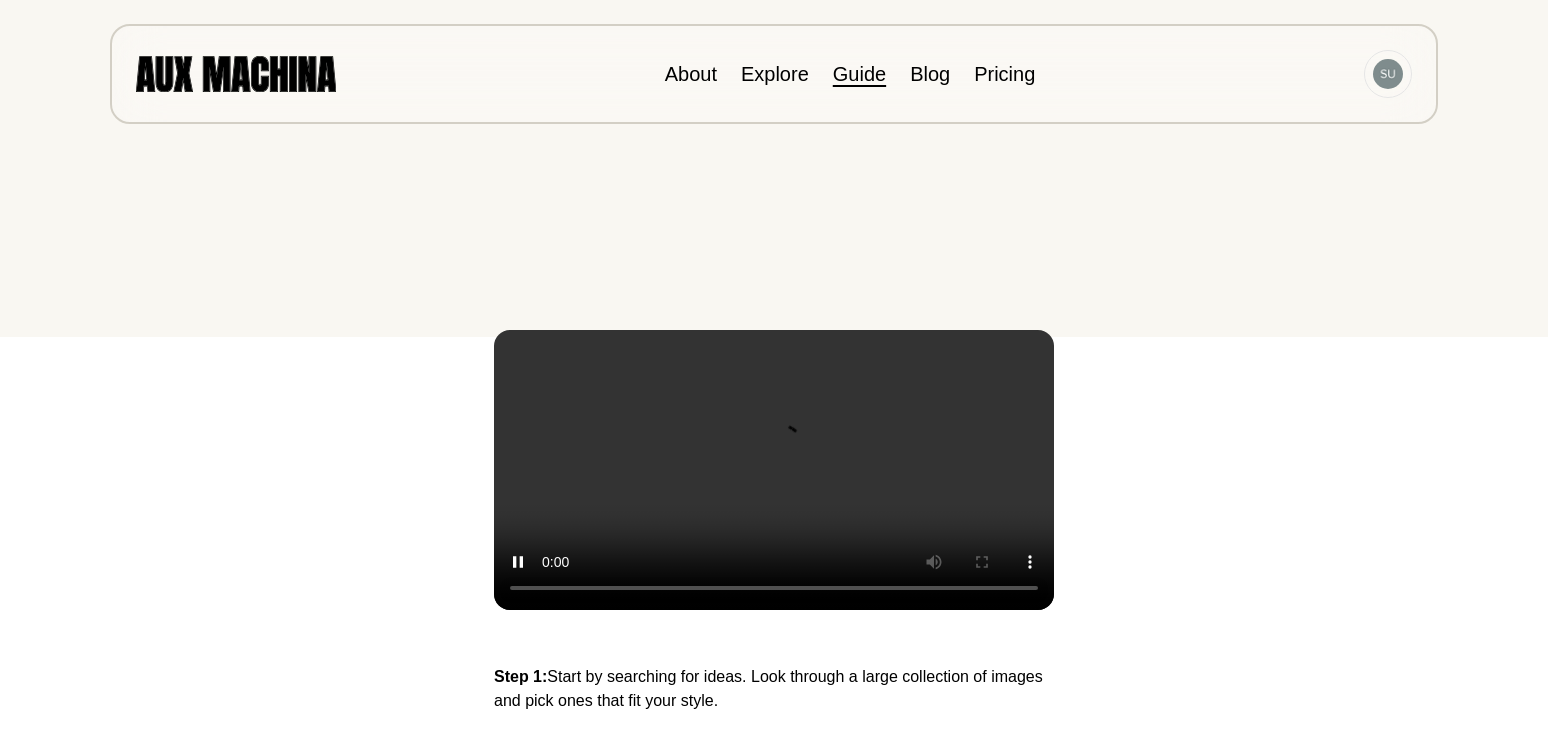 scroll, scrollTop: 0, scrollLeft: 0, axis: both 